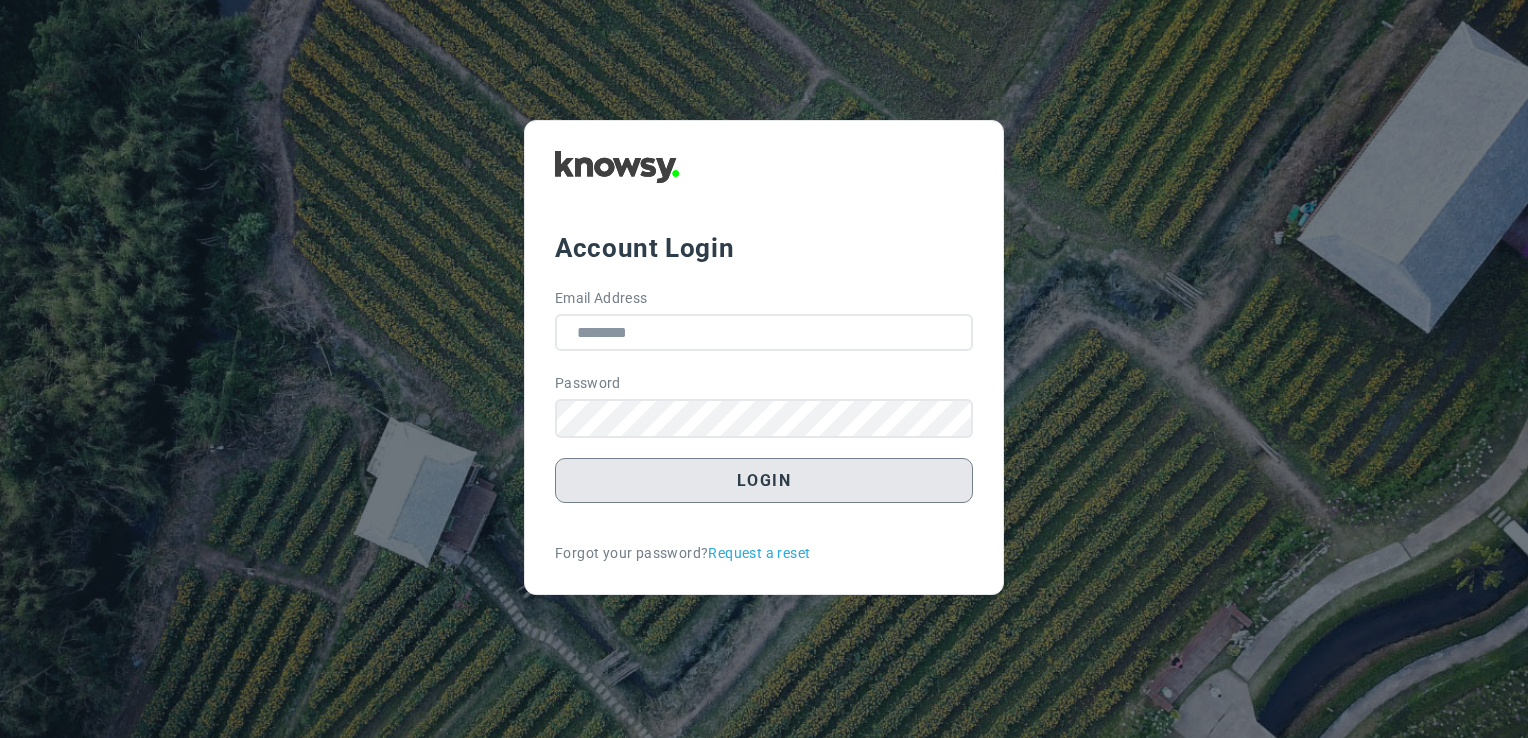 scroll, scrollTop: 0, scrollLeft: 0, axis: both 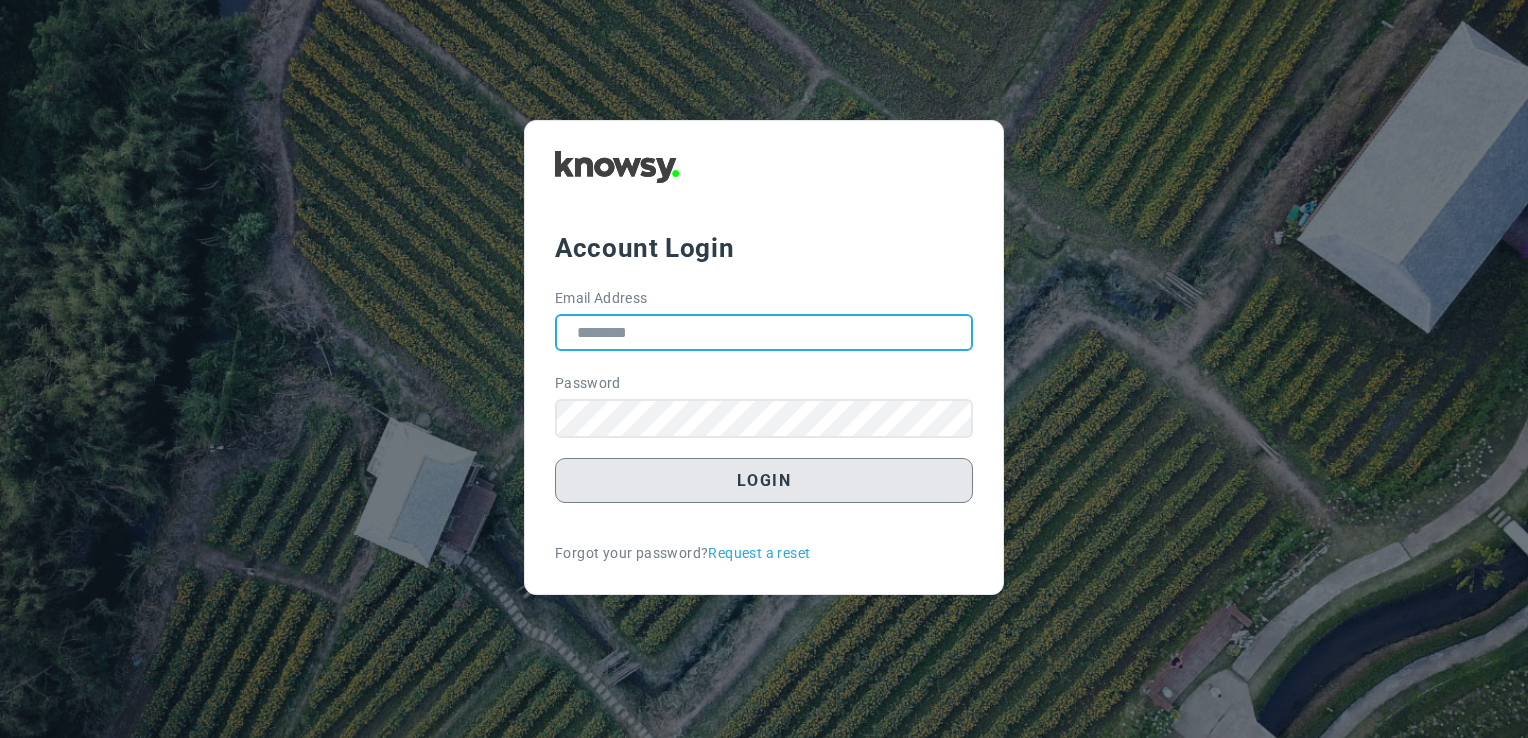 type on "**********" 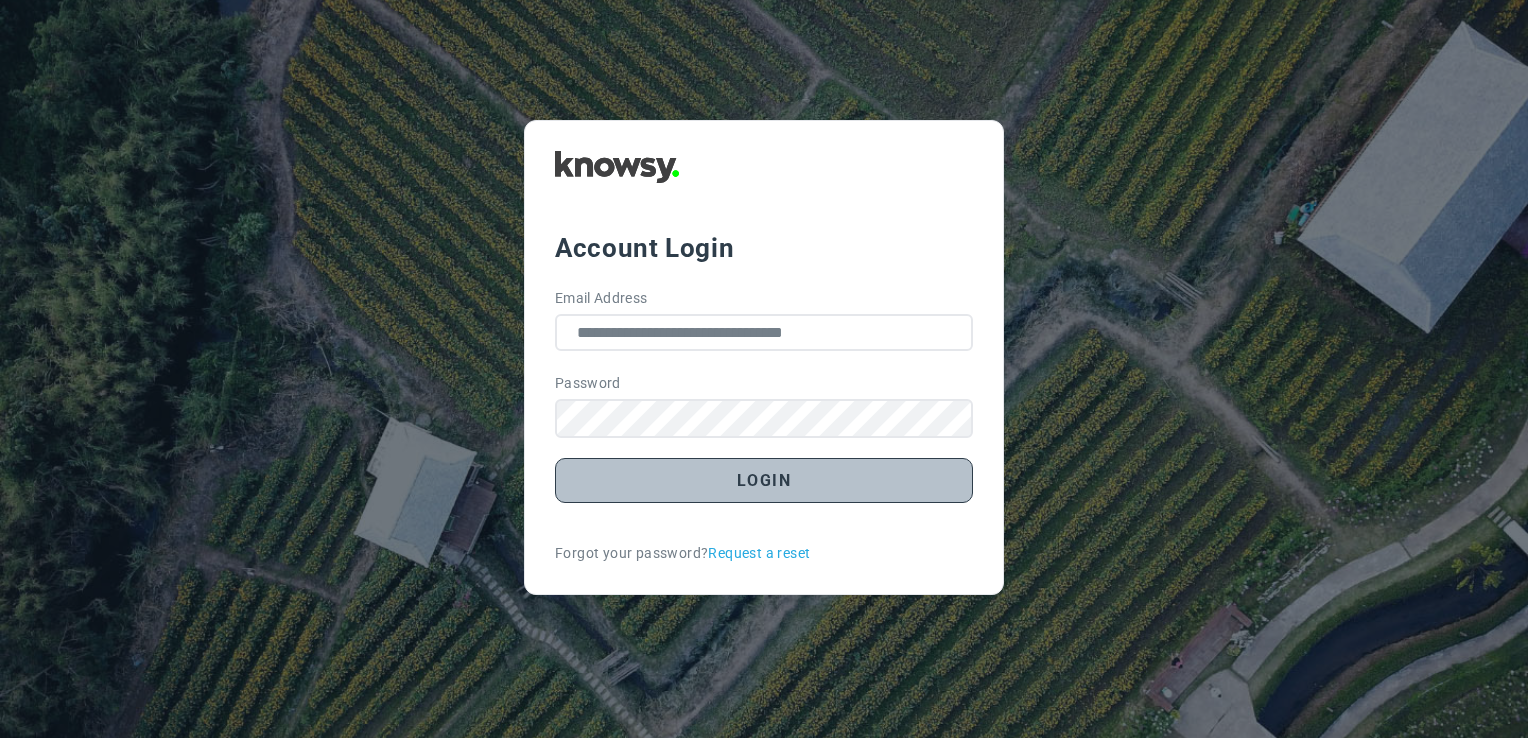 click on "Login" at bounding box center [764, 480] 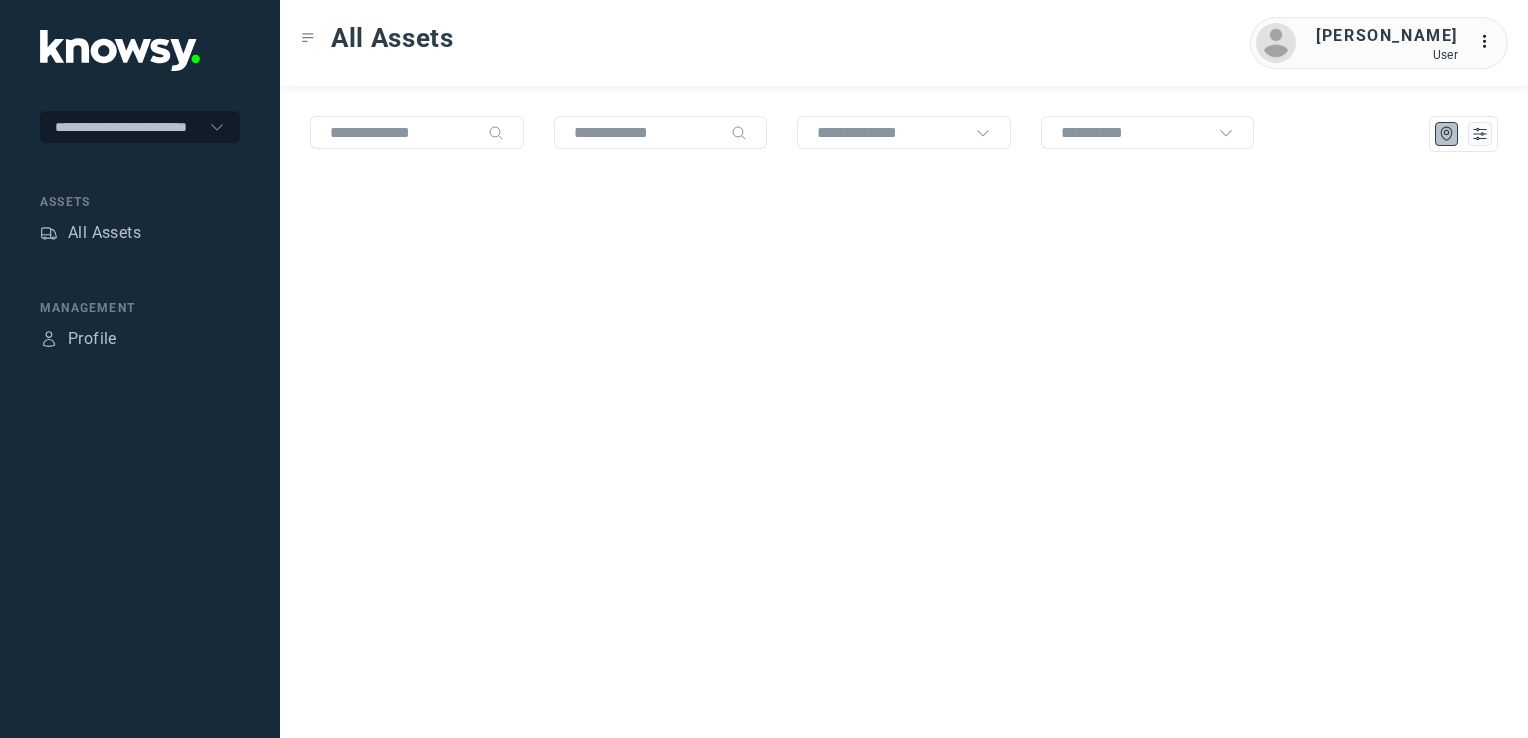 scroll, scrollTop: 0, scrollLeft: 0, axis: both 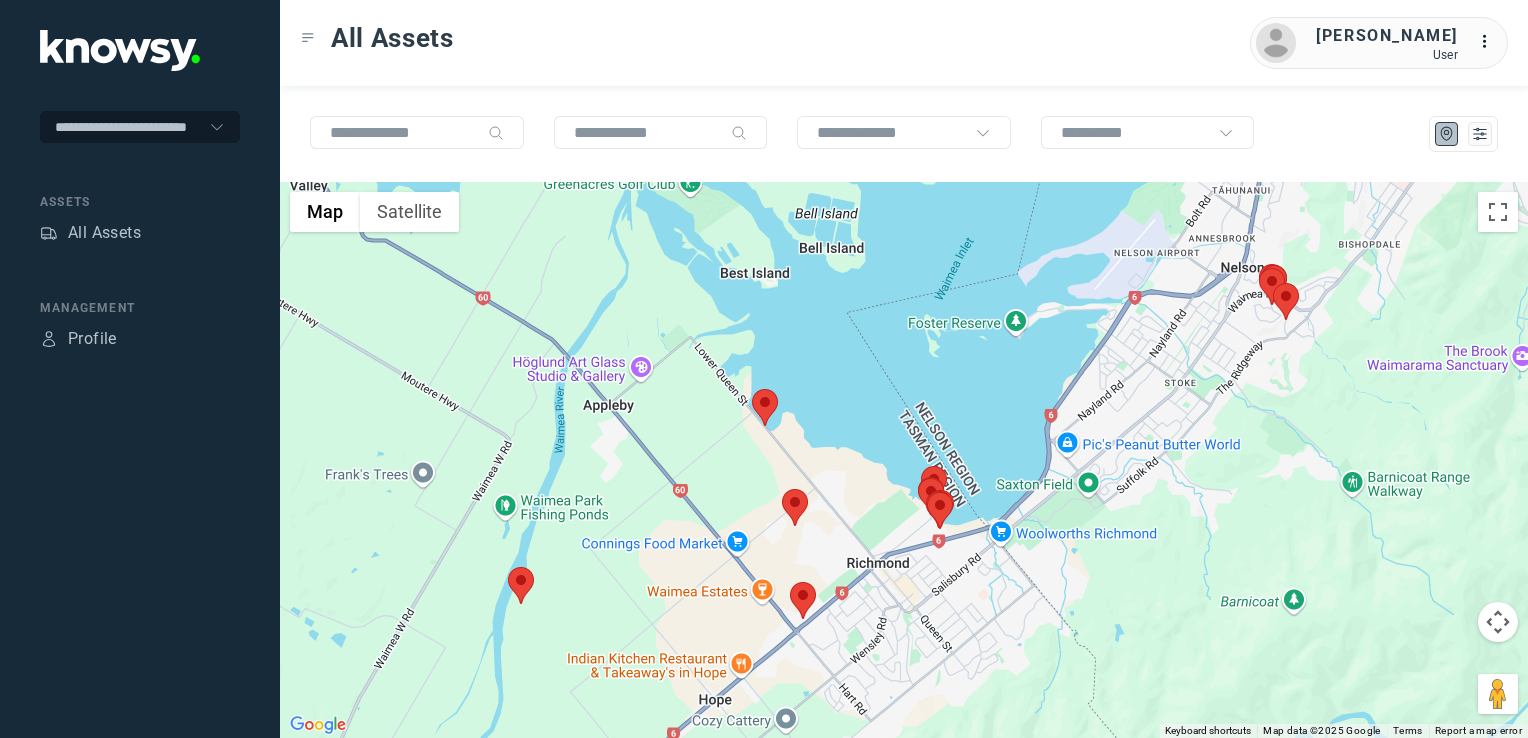 click 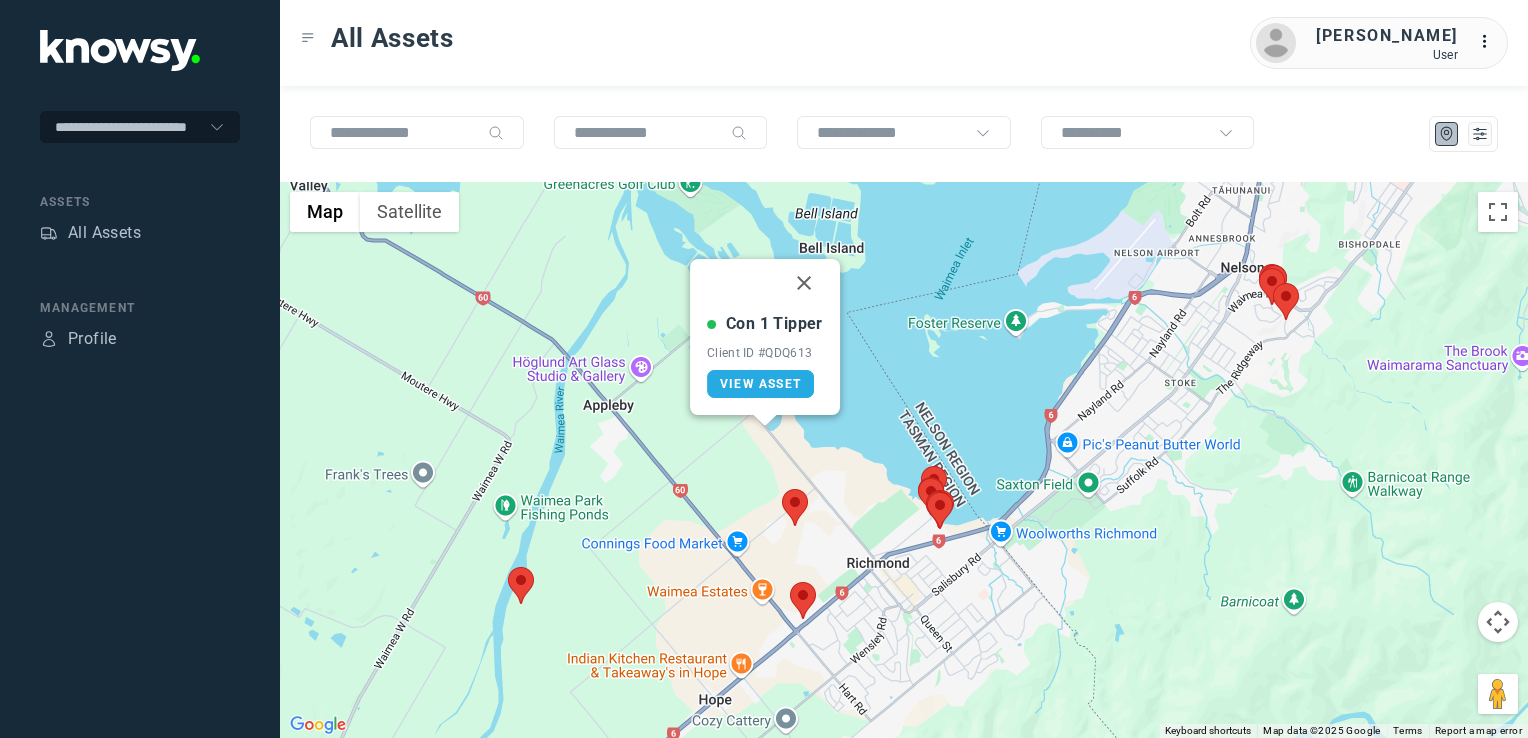 drag, startPoint x: 797, startPoint y: 284, endPoint x: 832, endPoint y: 434, distance: 154.02922 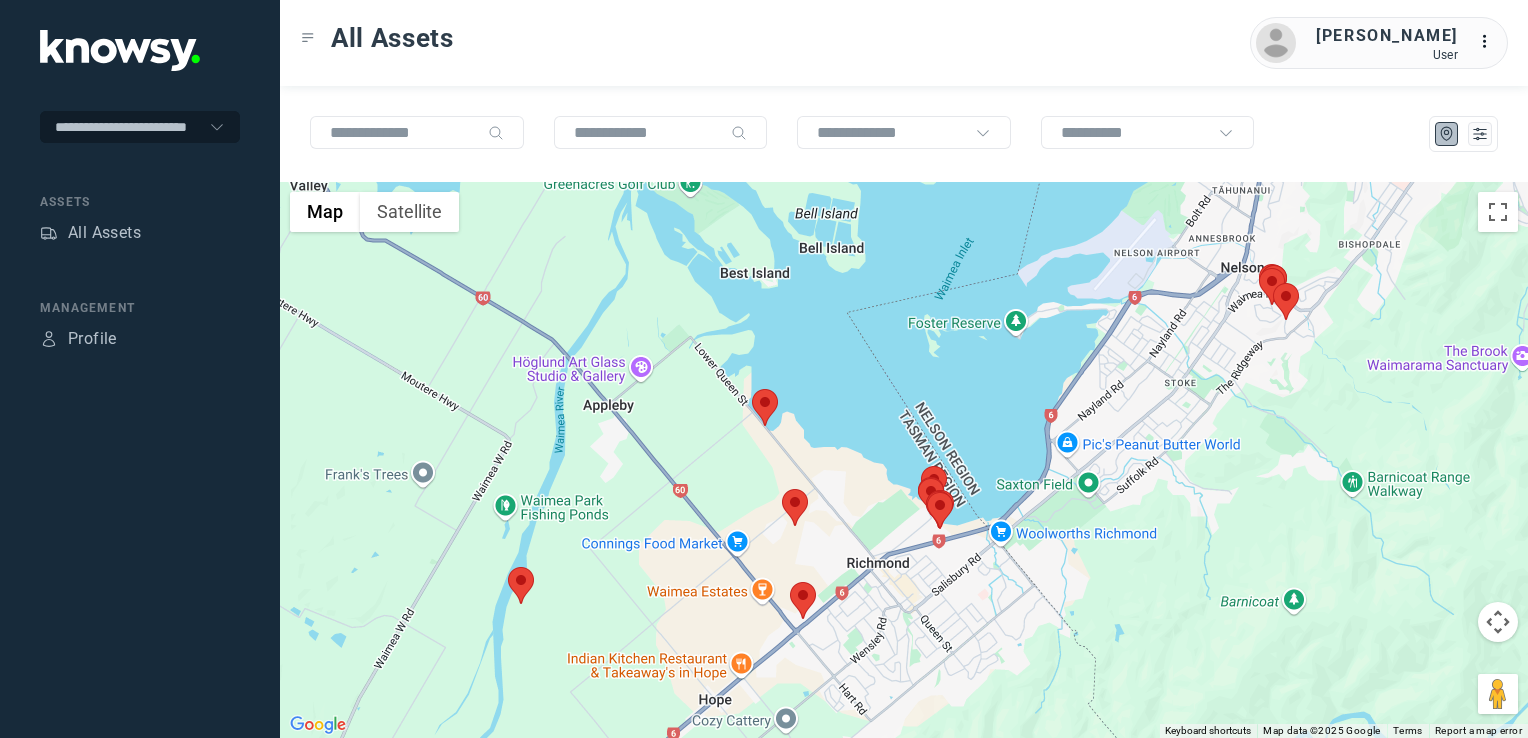click 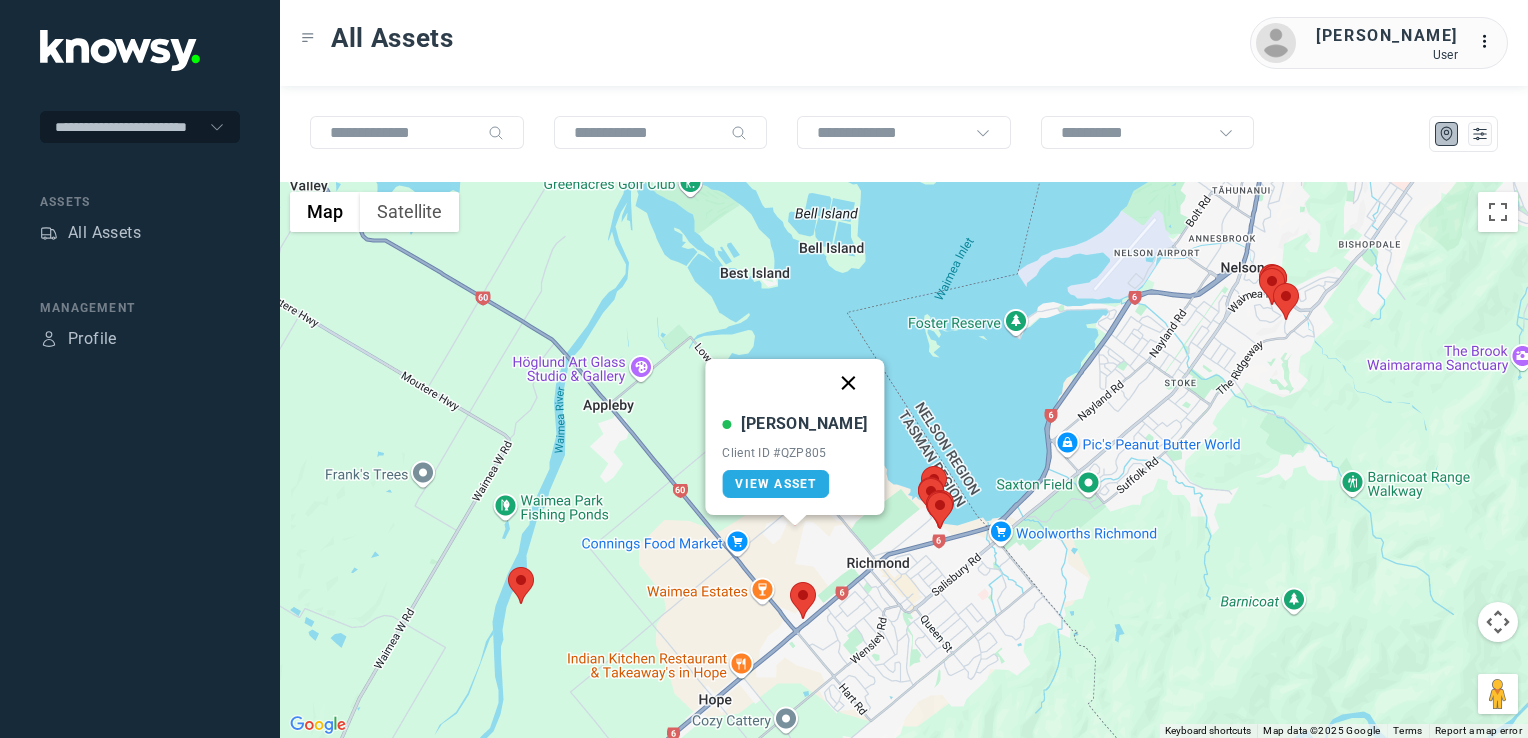 click 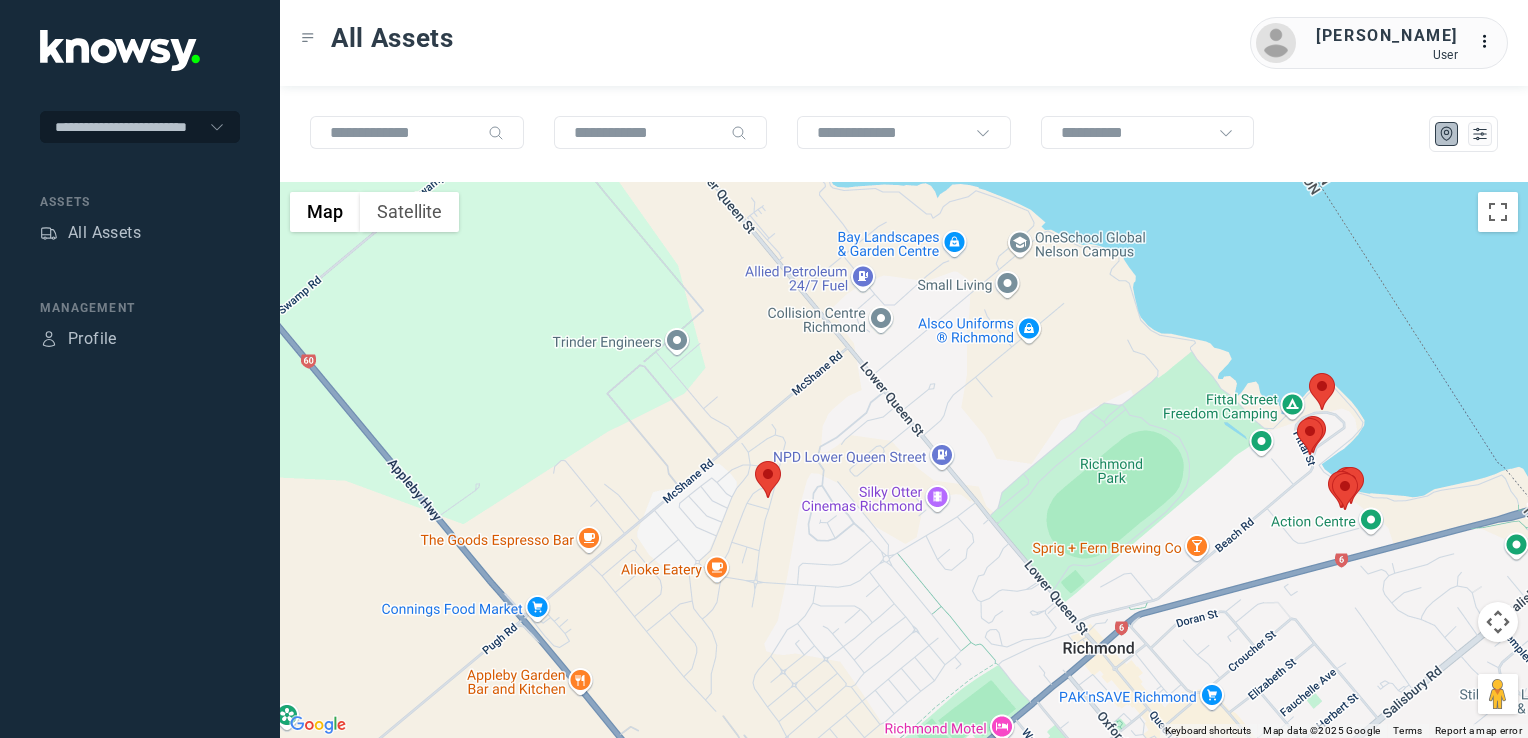 click 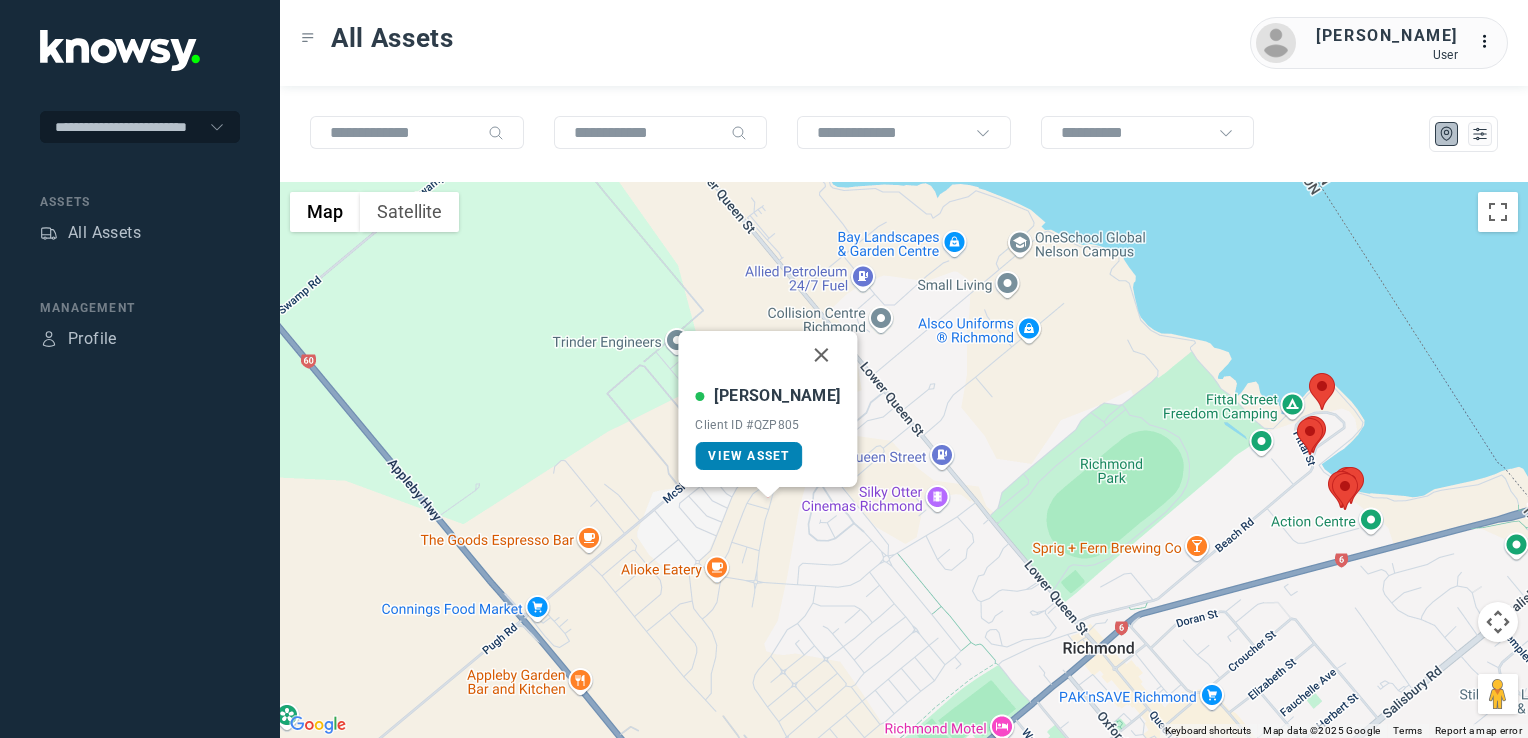 click on "View Asset" 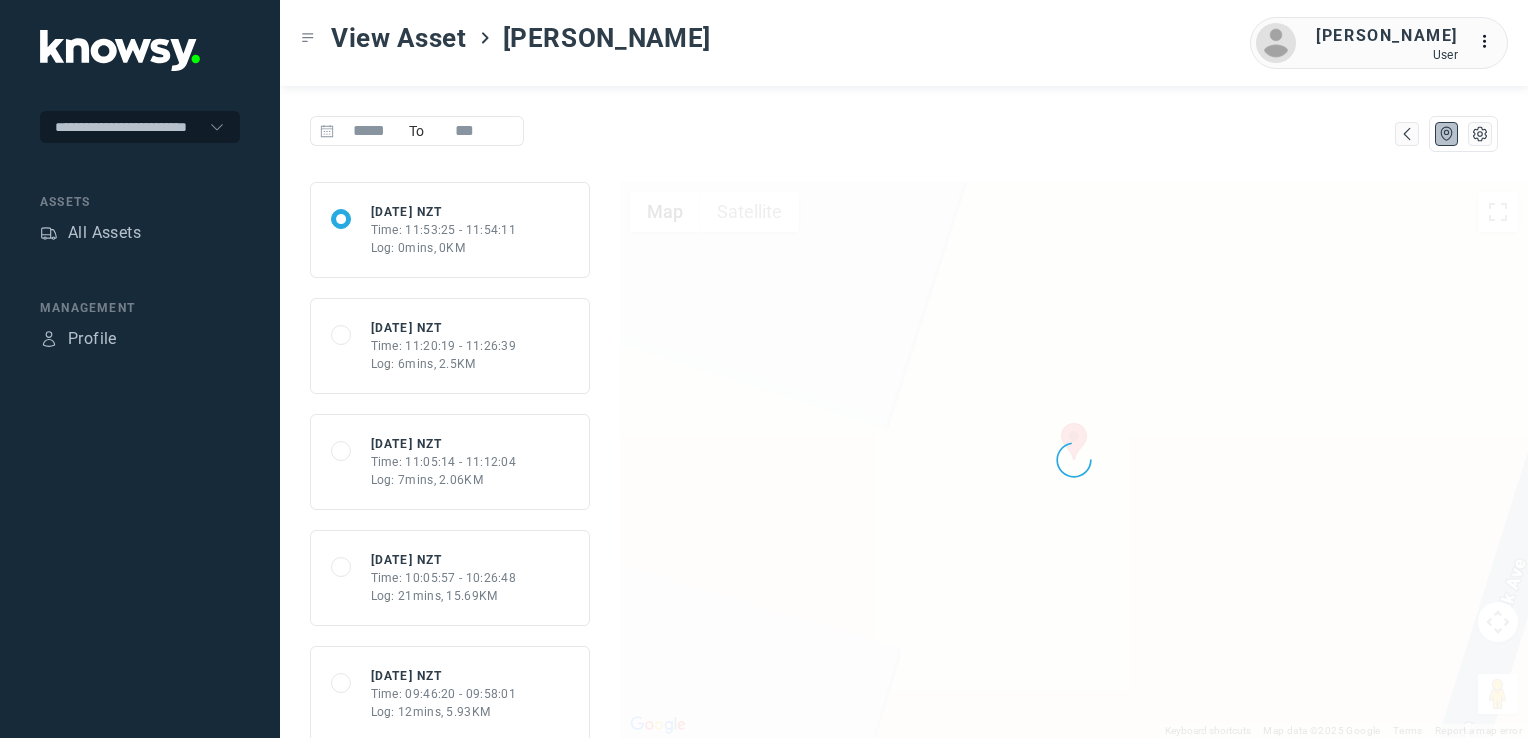 click on "Time: 11:20:19 - 11:26:39" 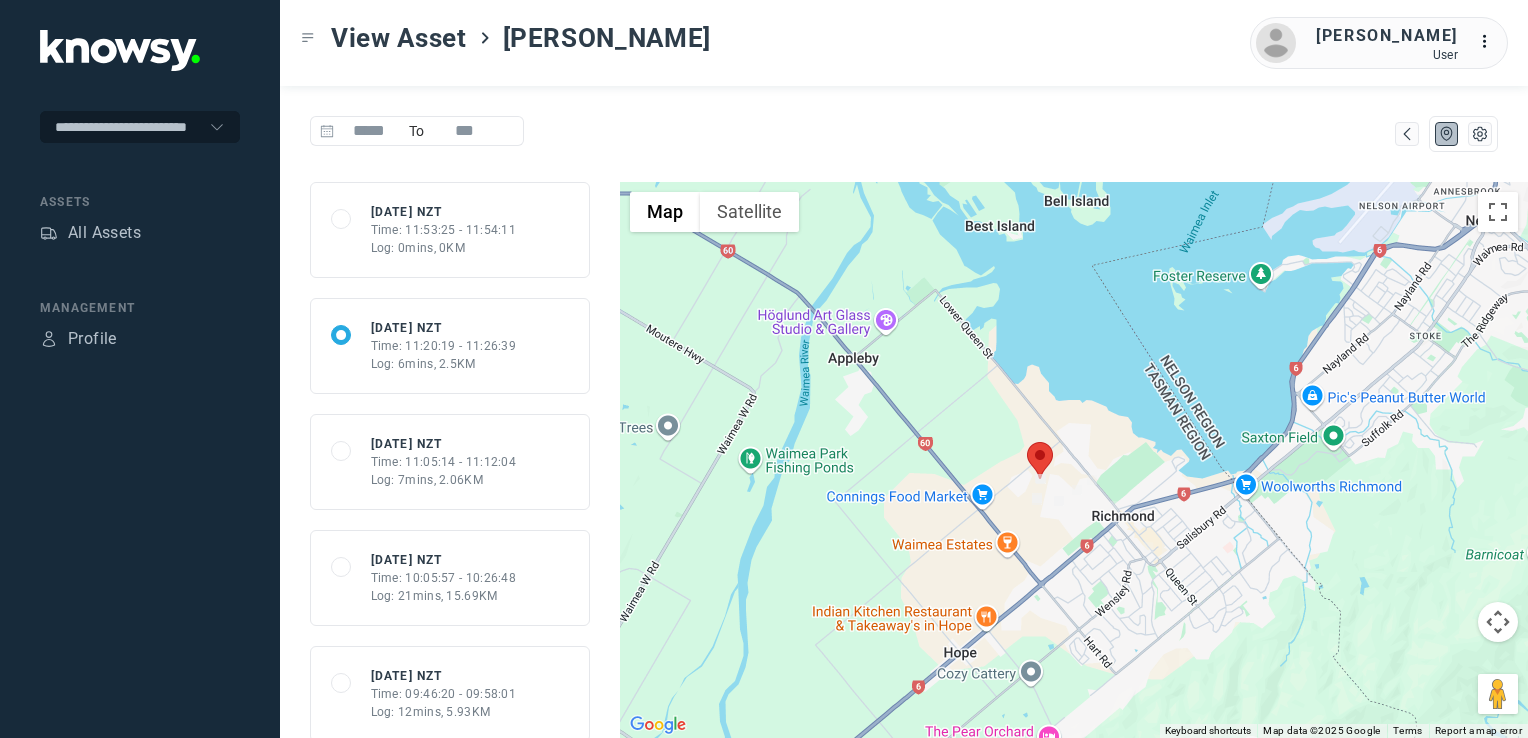 click on "Time: 11:05:14 - 11:12:04" 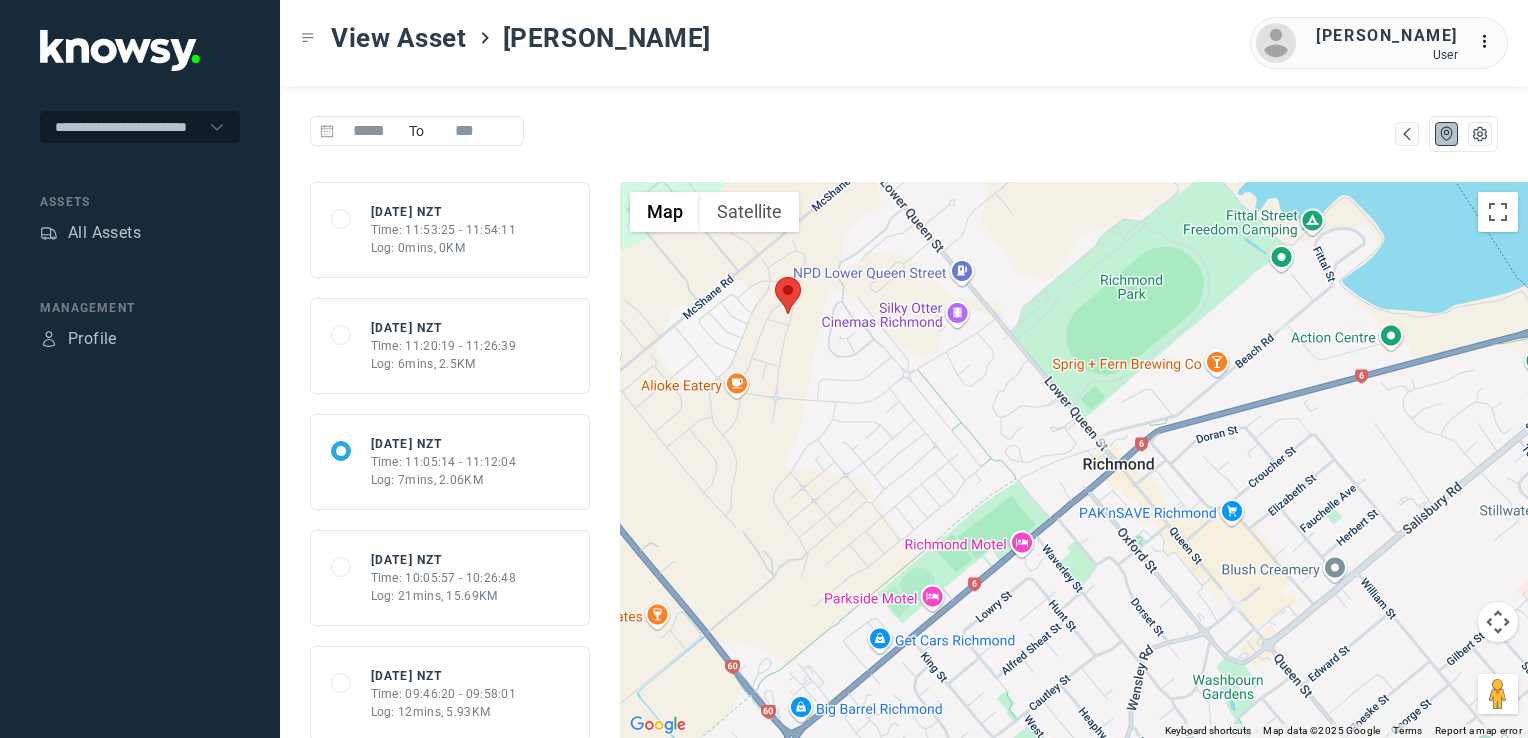 click on "Time: 10:05:57 - 10:26:48" 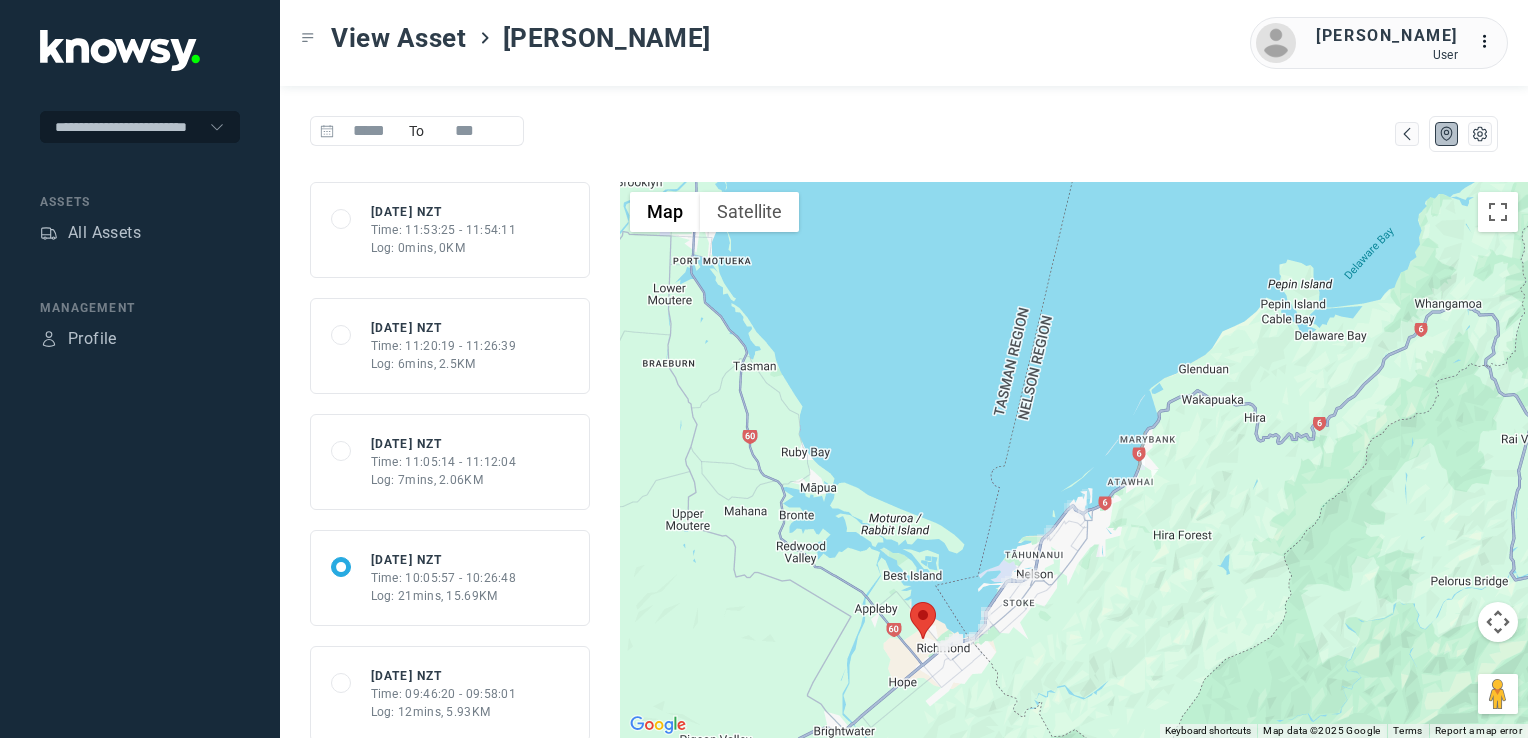 click on "Log: 12mins, 5.93KM" 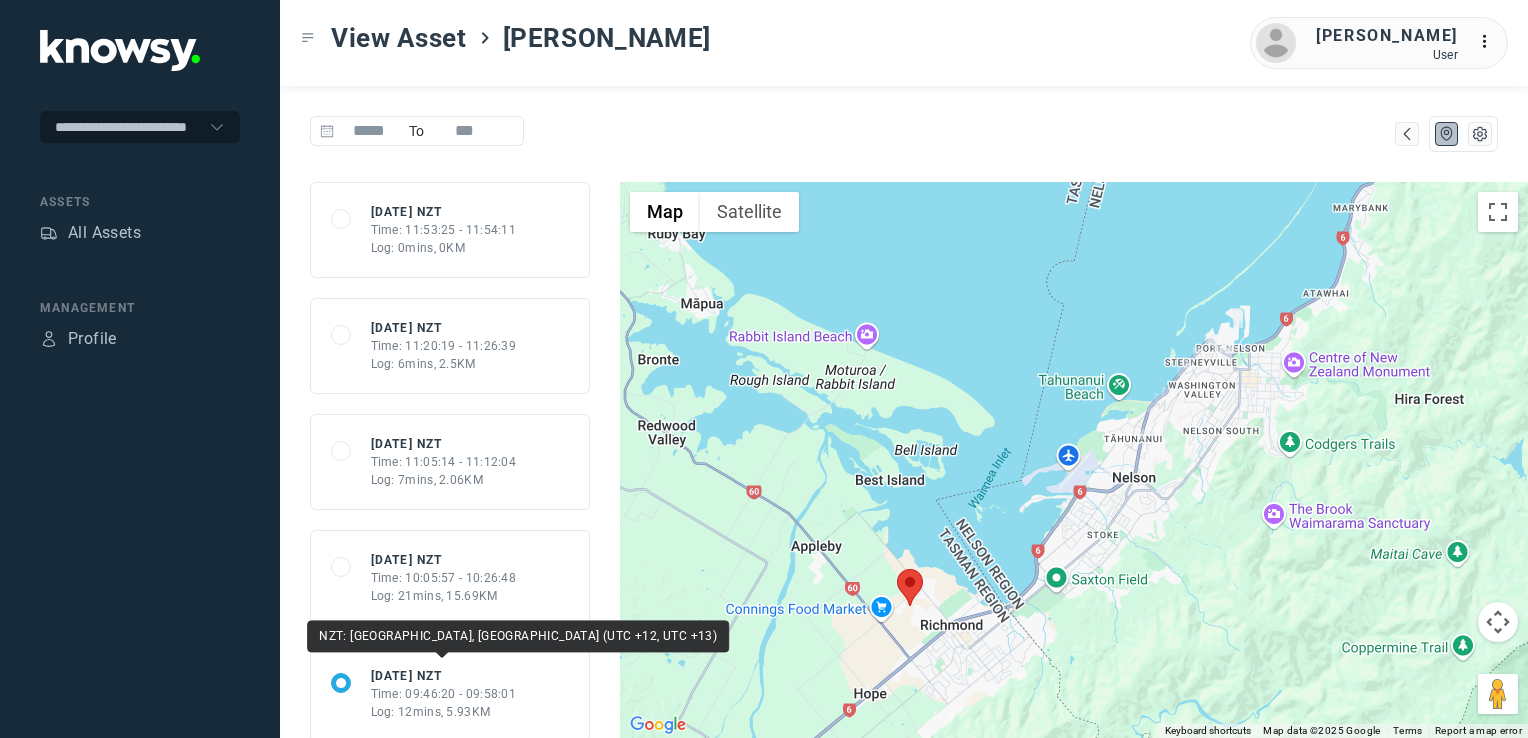 click on "Time: 10:05:57 - 10:26:48" 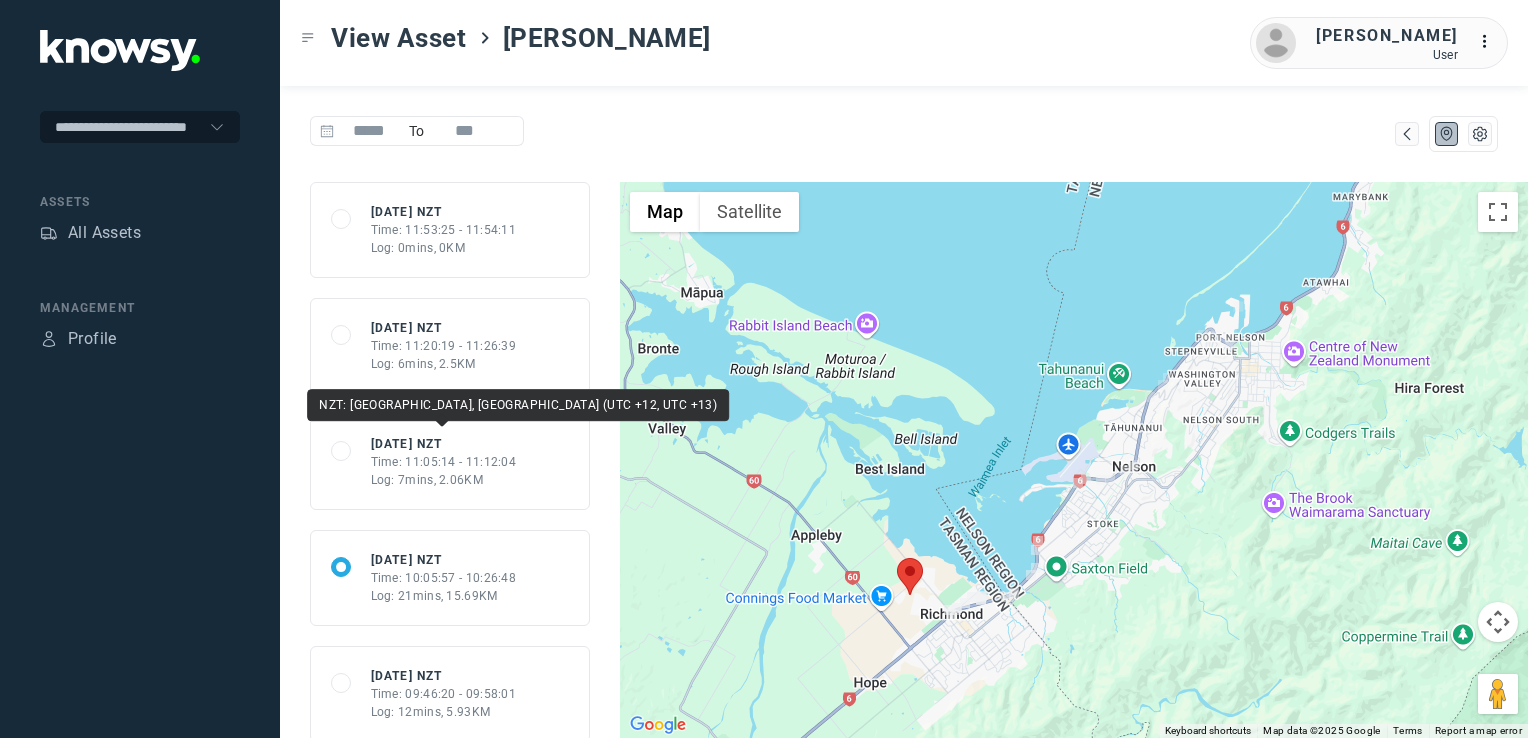 click on "Time: 11:05:14 - 11:12:04" 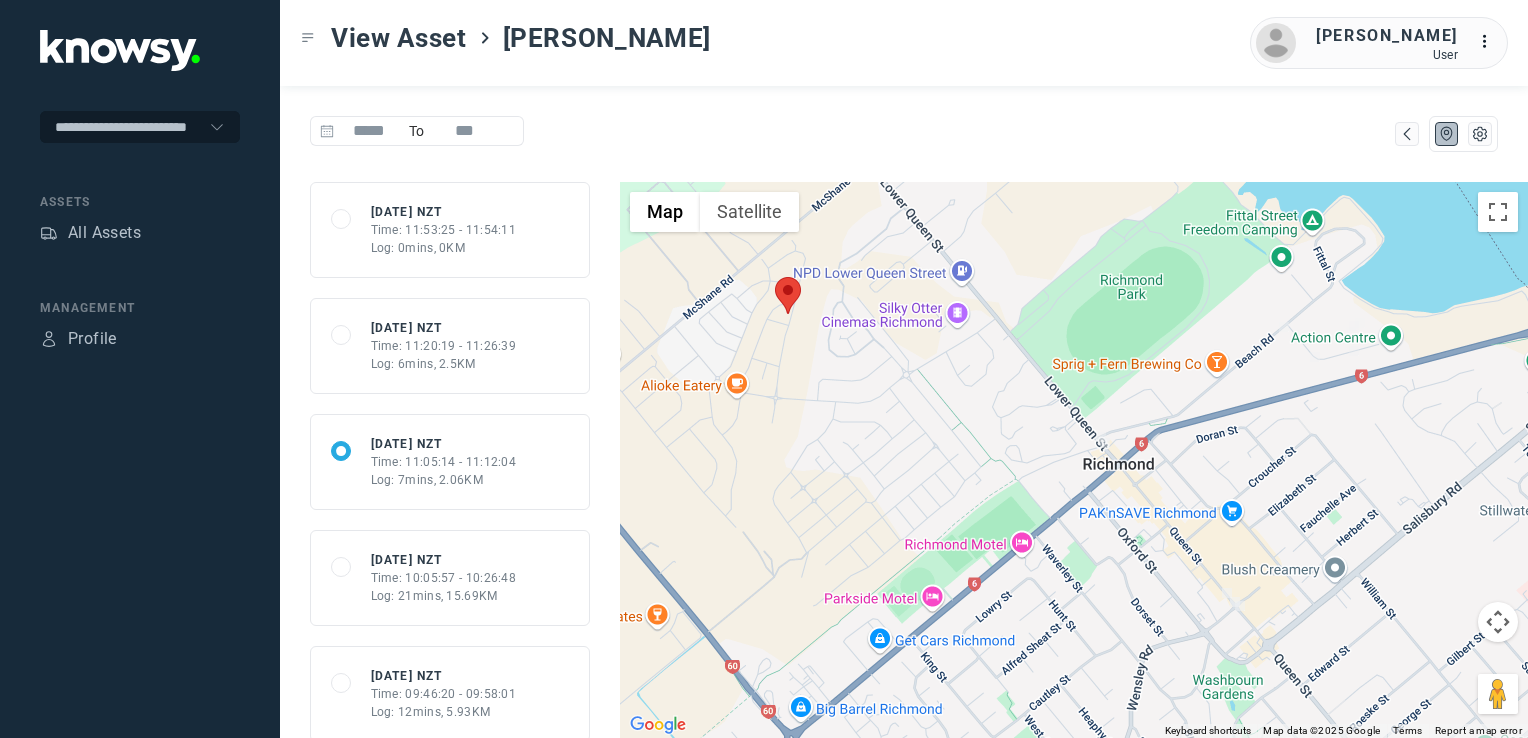 click on "Log: 6mins, 2.5KM" 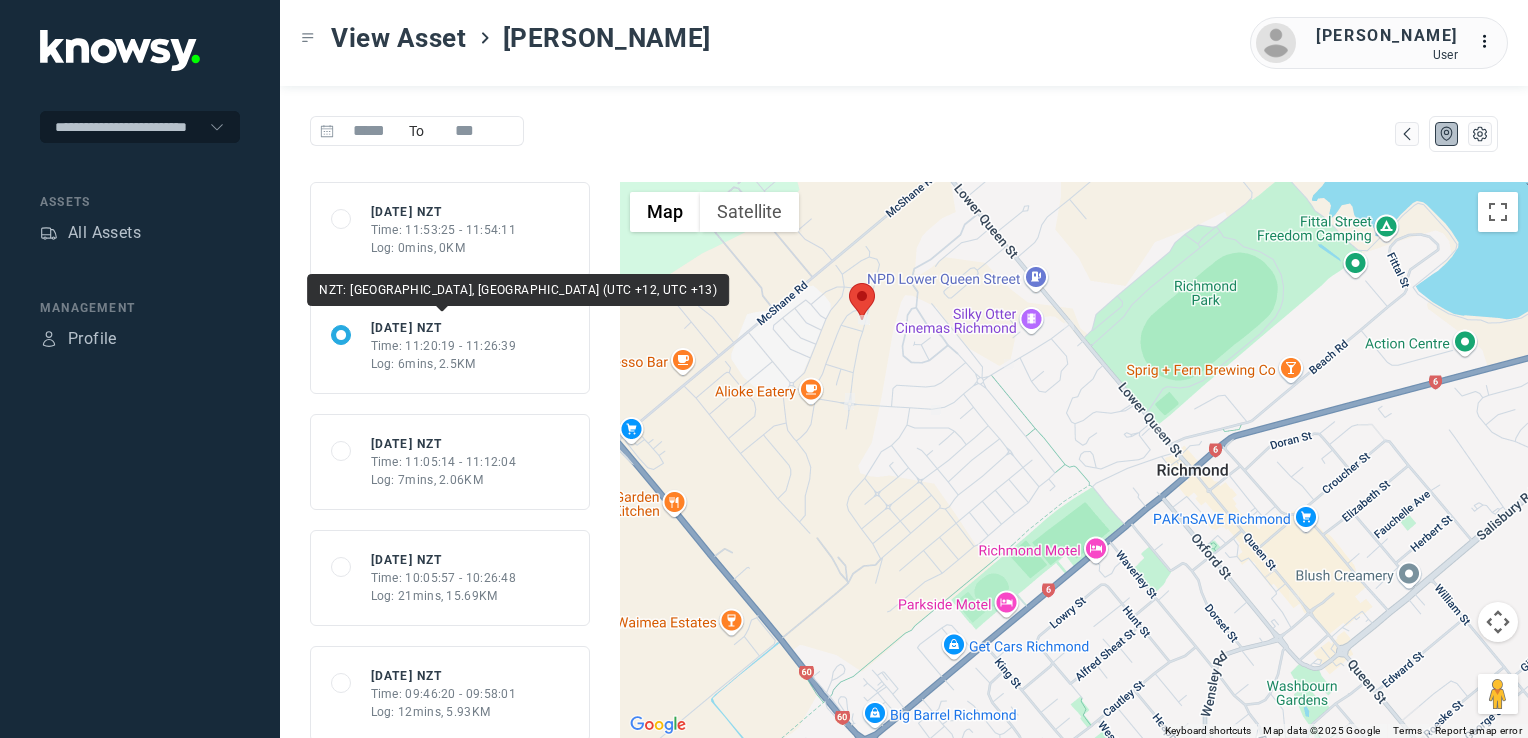 click on "Log: 0mins, 0KM" 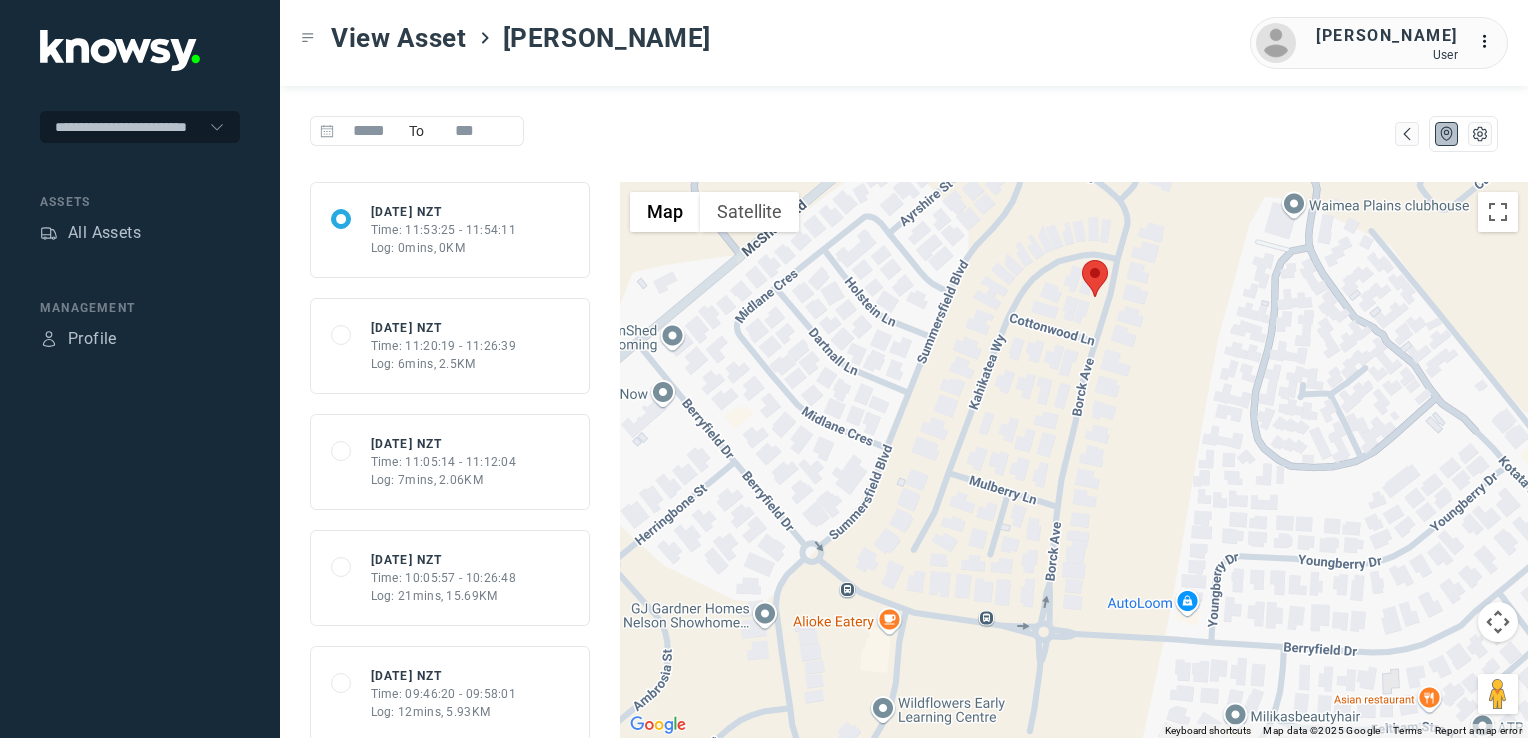 click on "Time: 11:20:19 - 11:26:39" 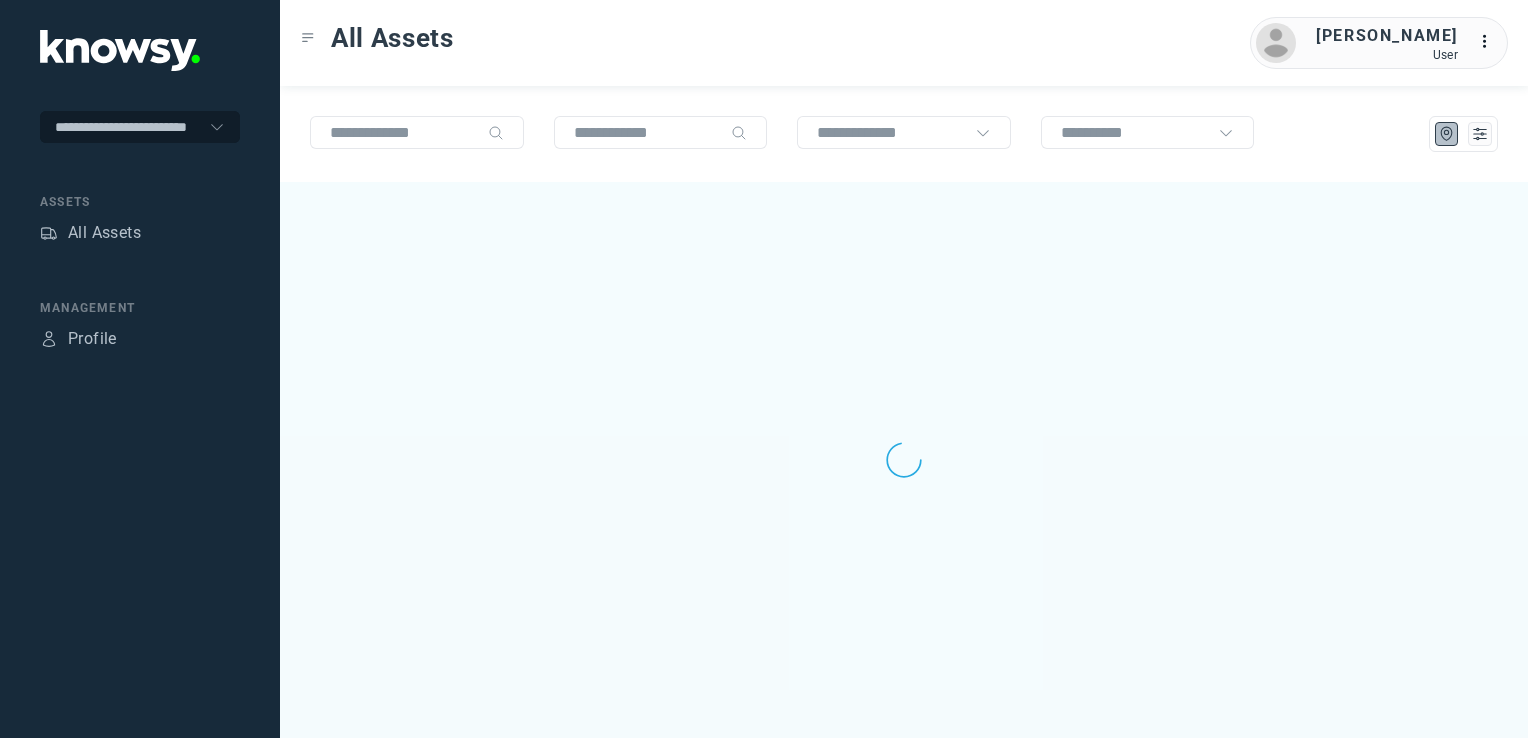 scroll, scrollTop: 0, scrollLeft: 0, axis: both 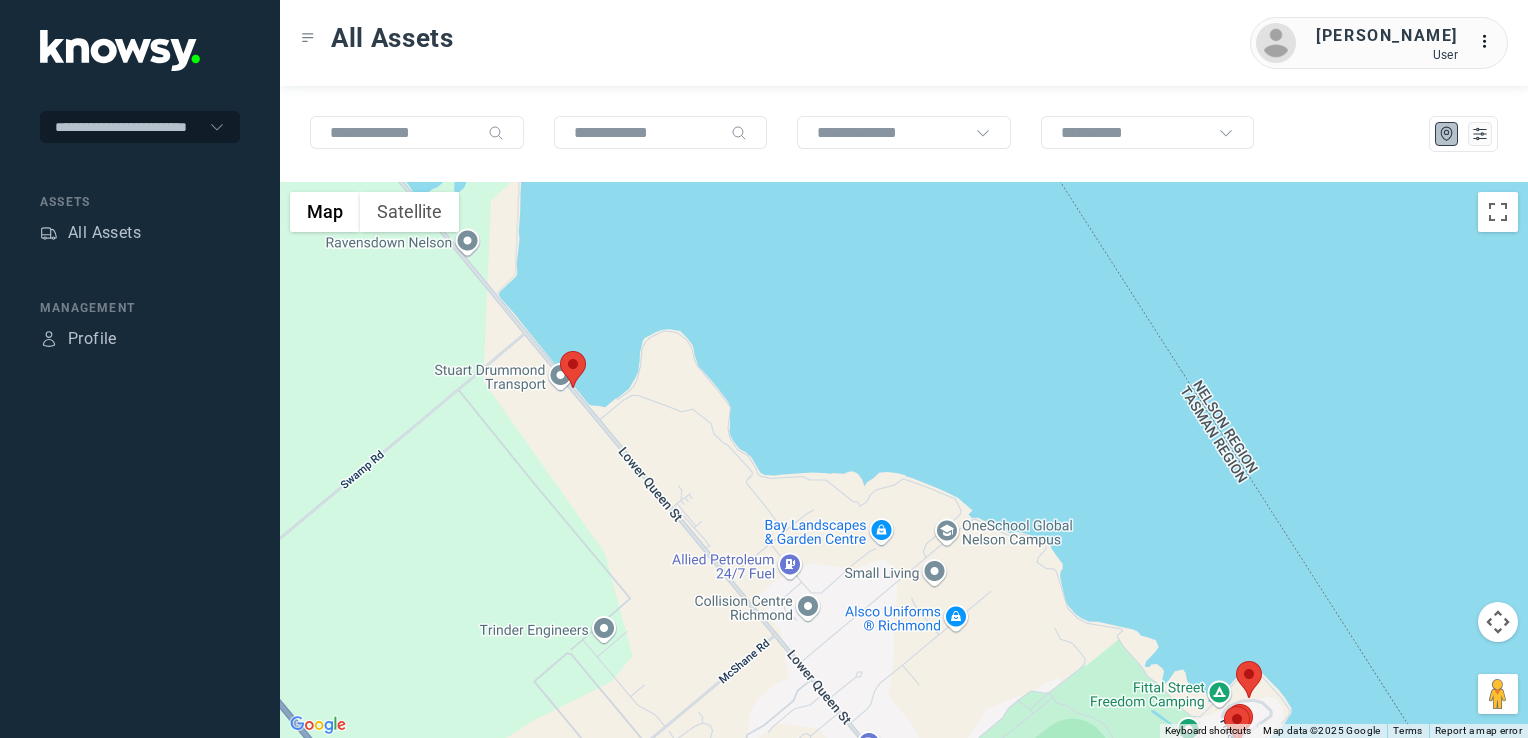 click 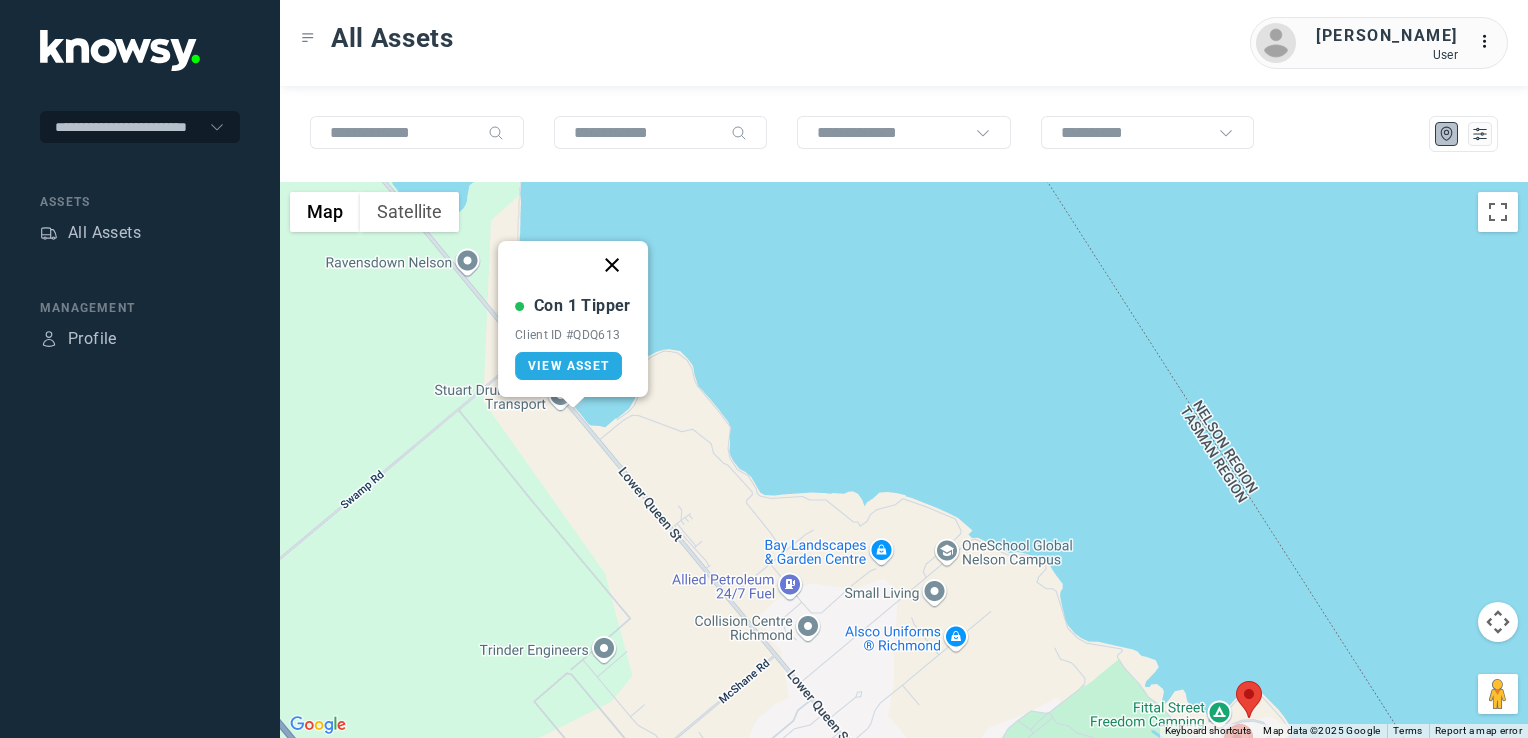 click 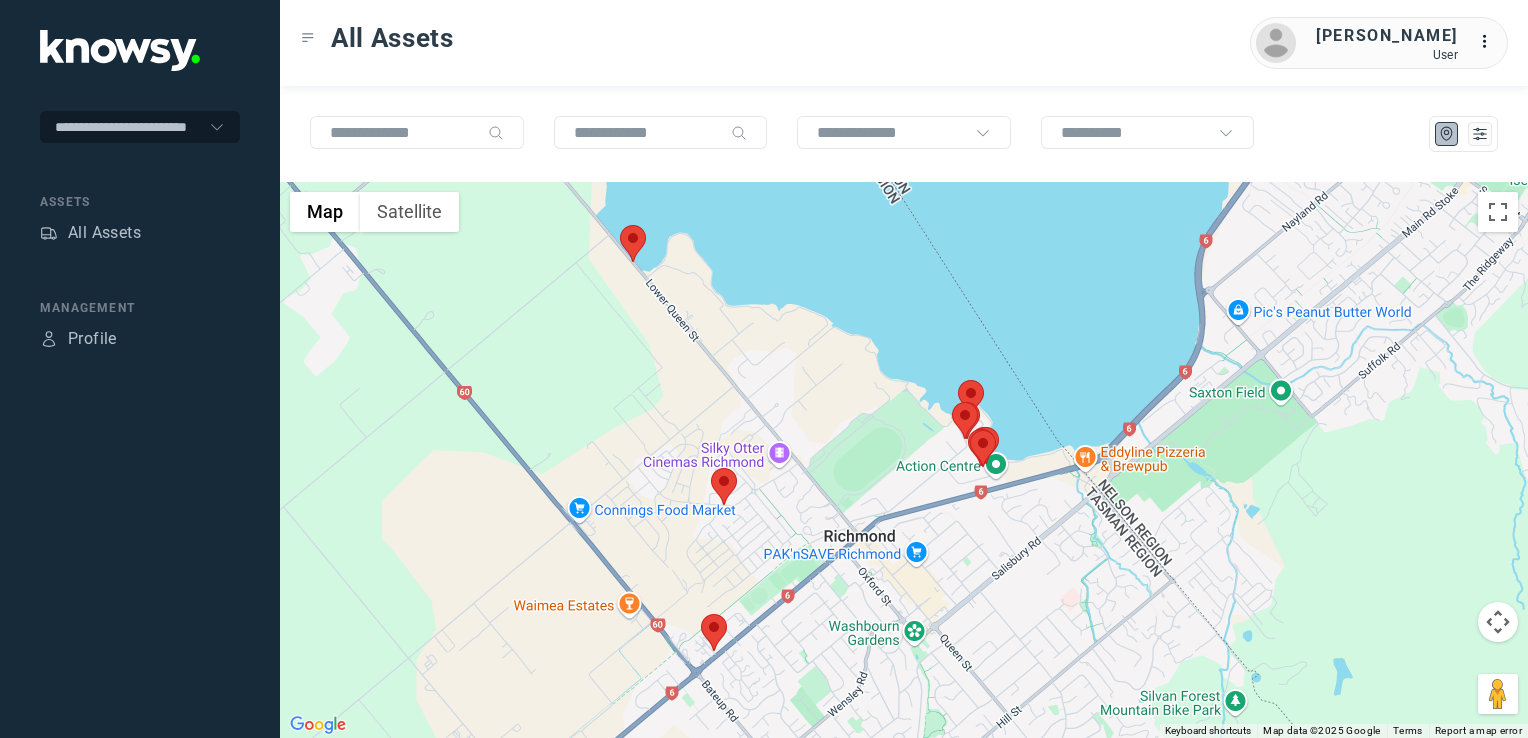 click 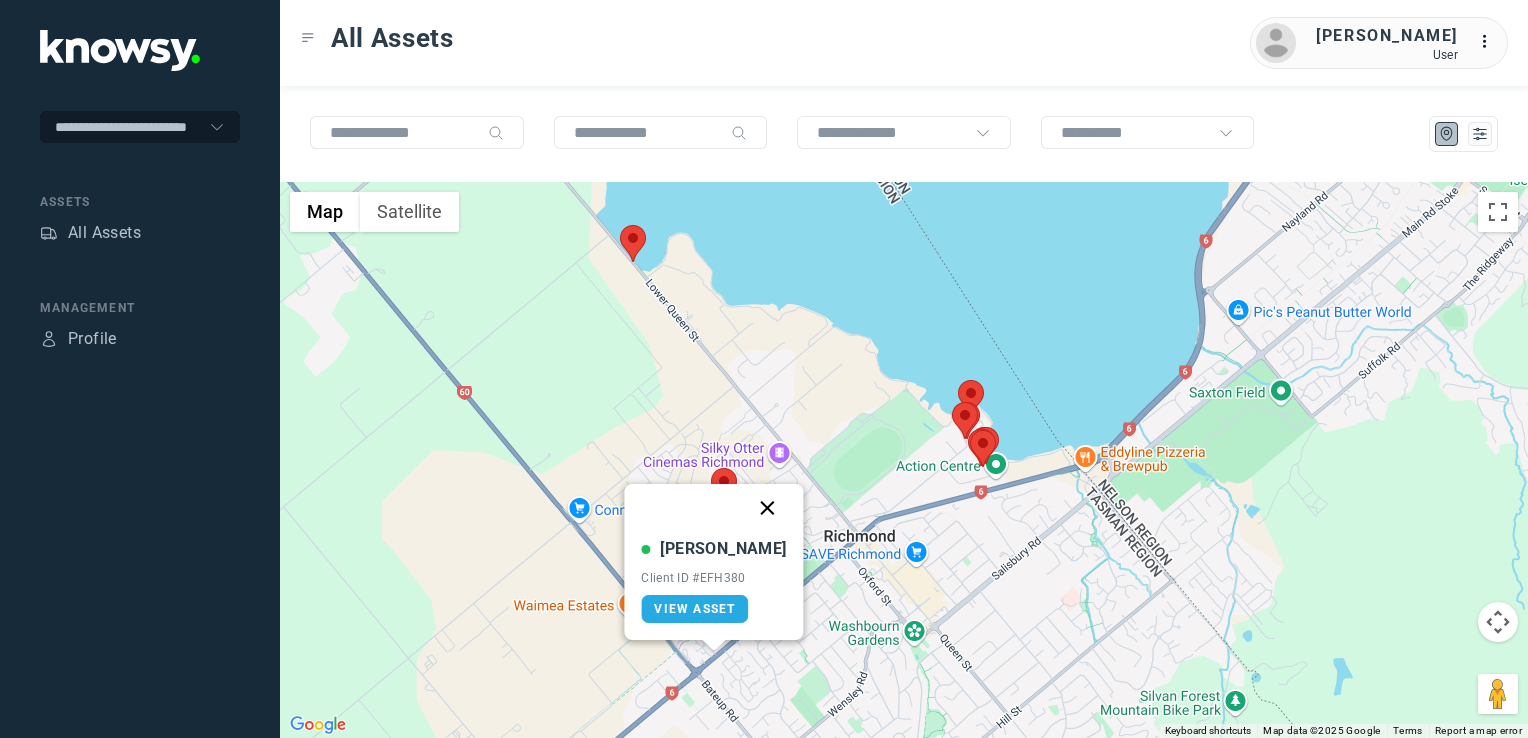 click 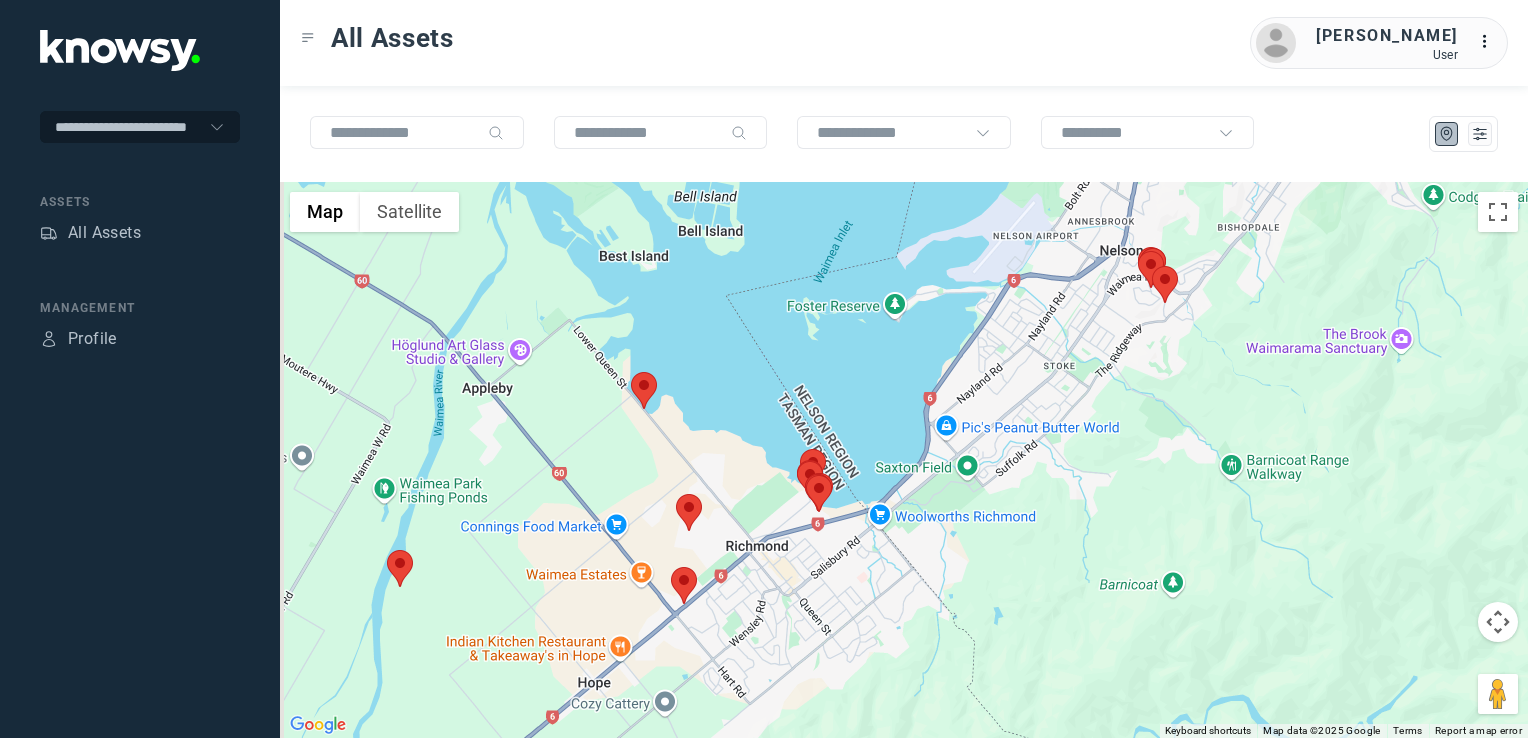 drag, startPoint x: 563, startPoint y: 638, endPoint x: 606, endPoint y: 568, distance: 82.1523 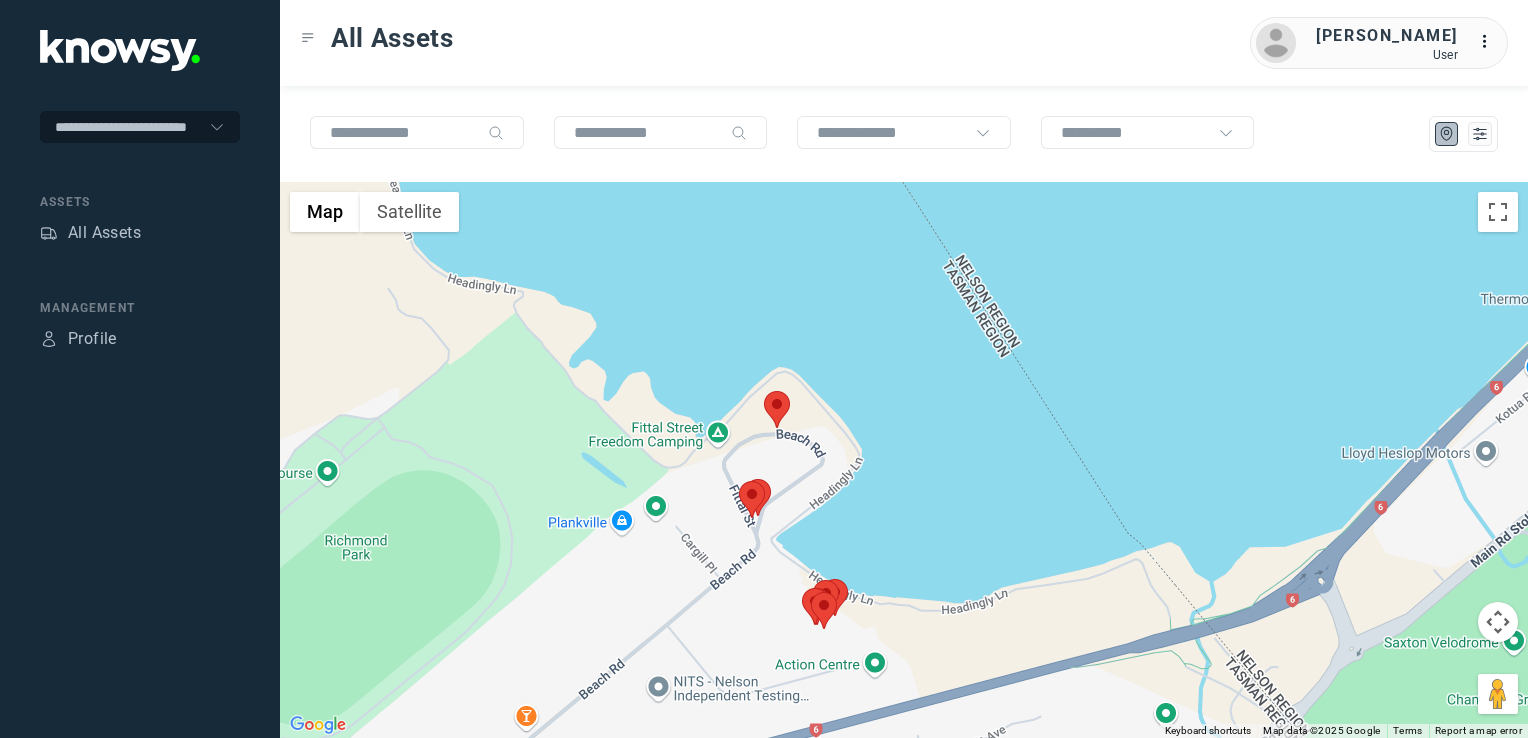 click 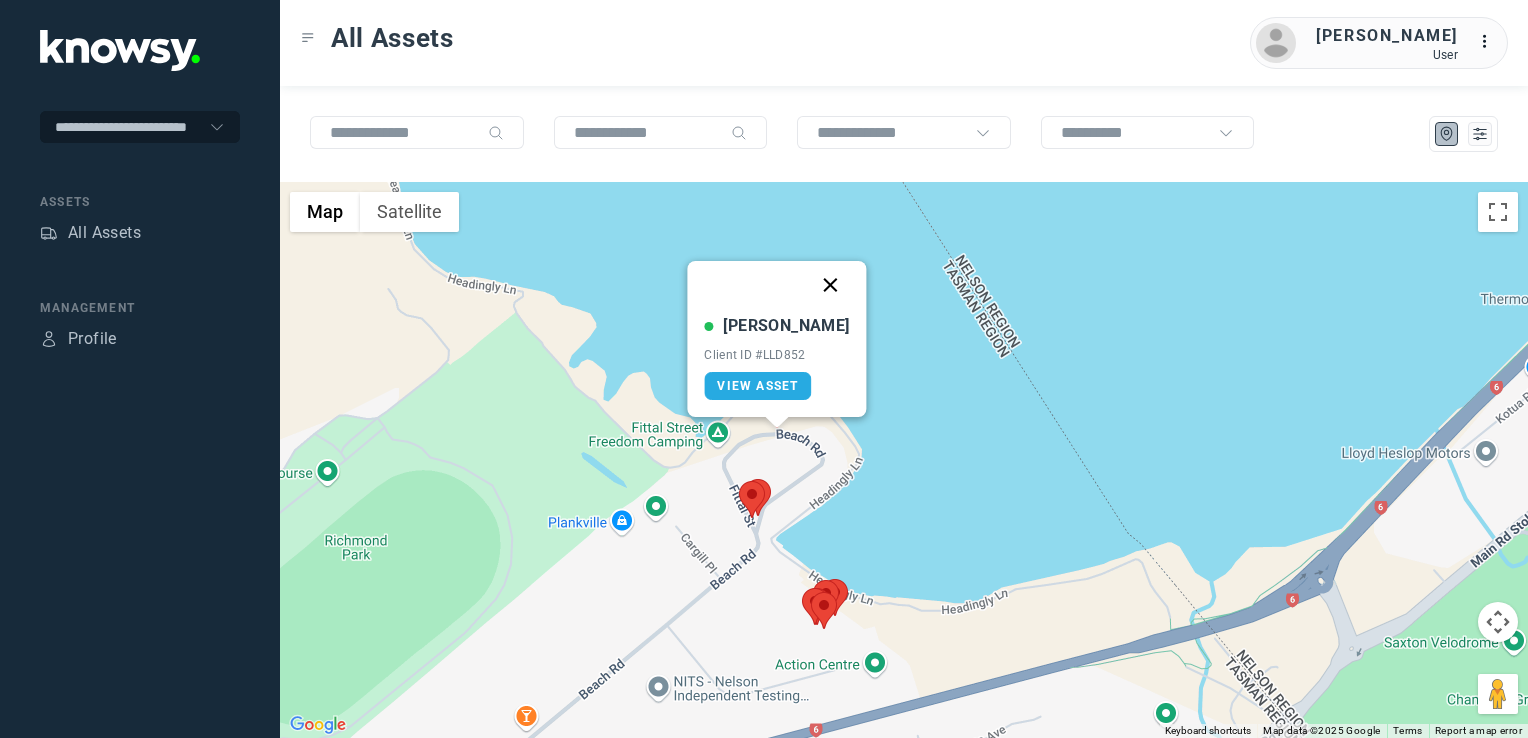 click 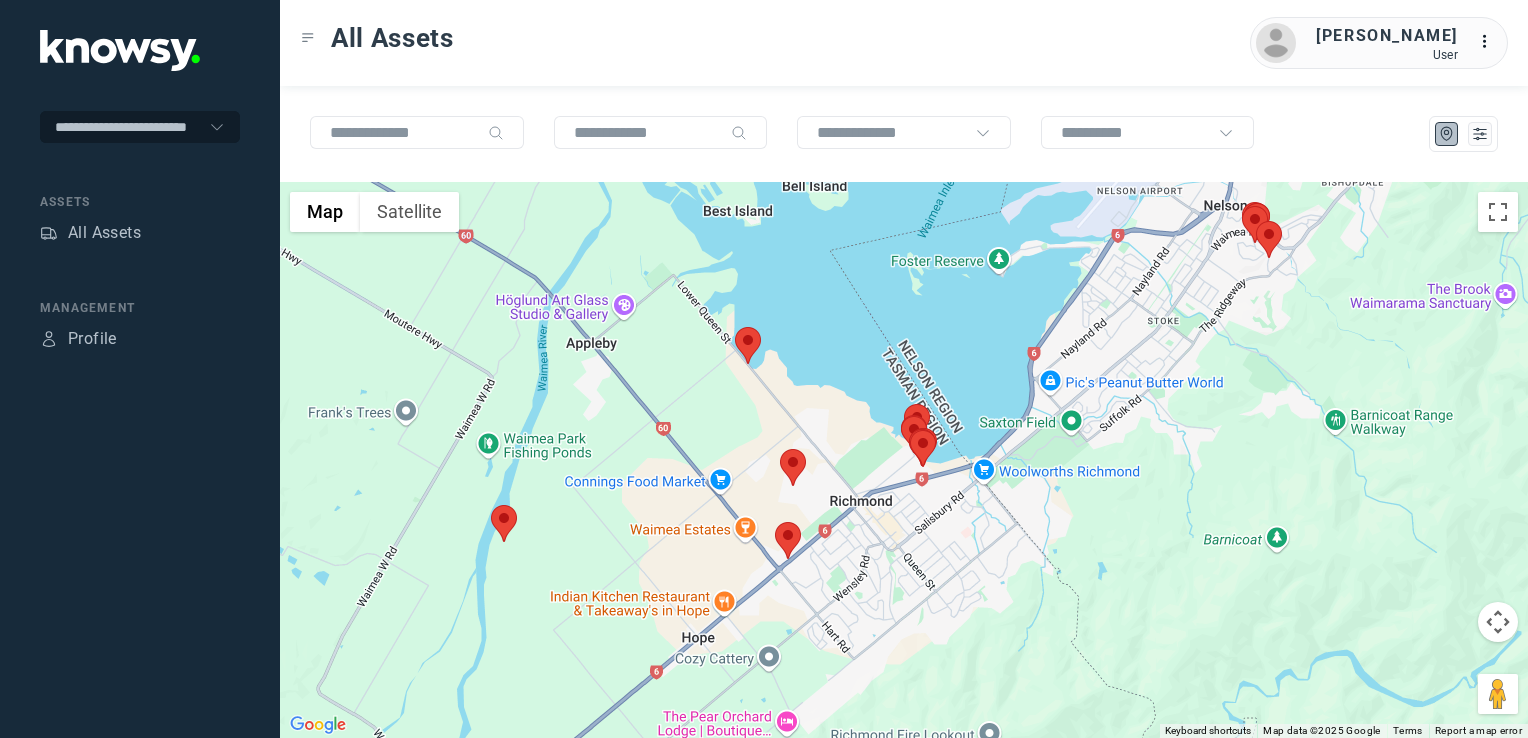 drag, startPoint x: 1252, startPoint y: 347, endPoint x: 1164, endPoint y: 433, distance: 123.04471 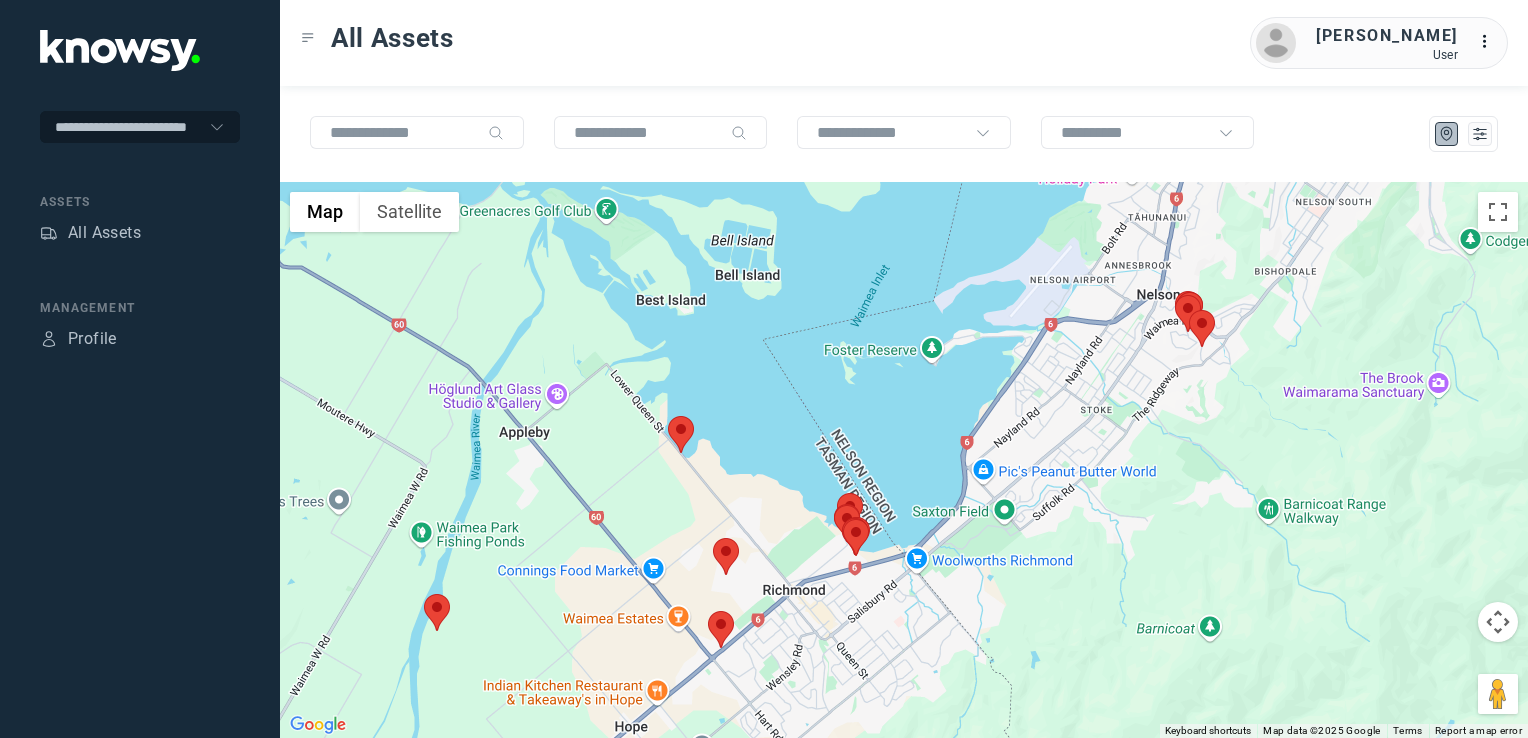 drag, startPoint x: 1234, startPoint y: 255, endPoint x: 980, endPoint y: 622, distance: 446.32388 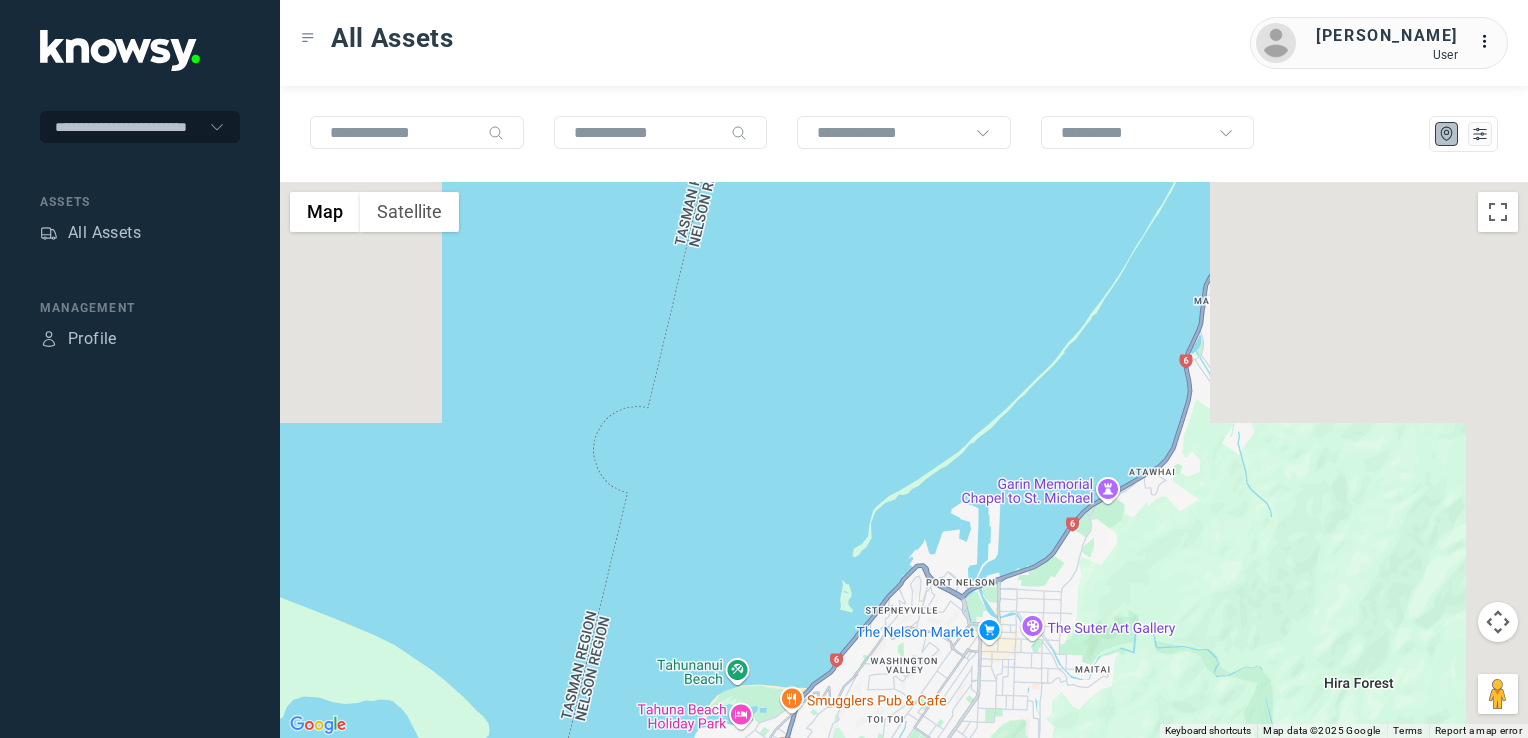 click on "To navigate, press the arrow keys." 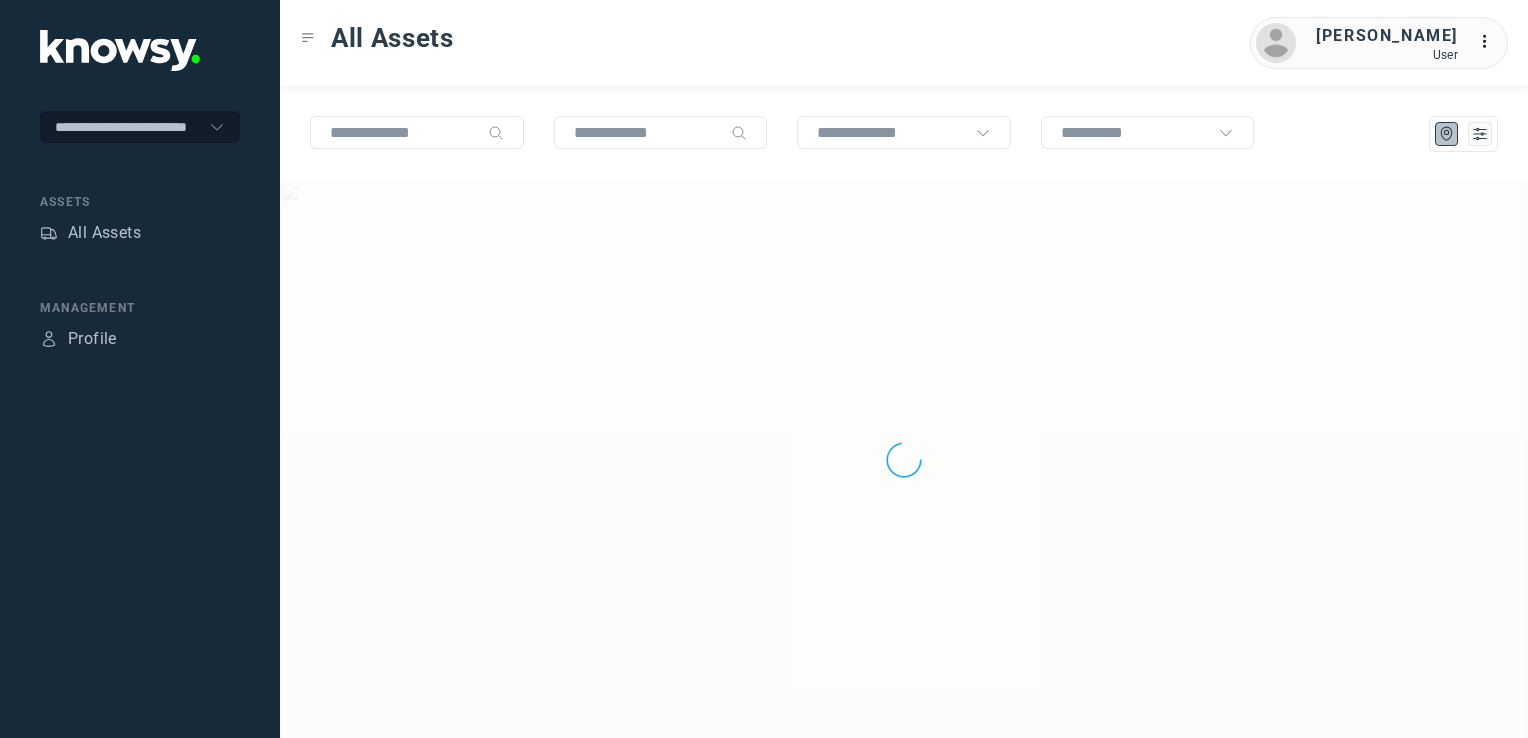 scroll, scrollTop: 0, scrollLeft: 0, axis: both 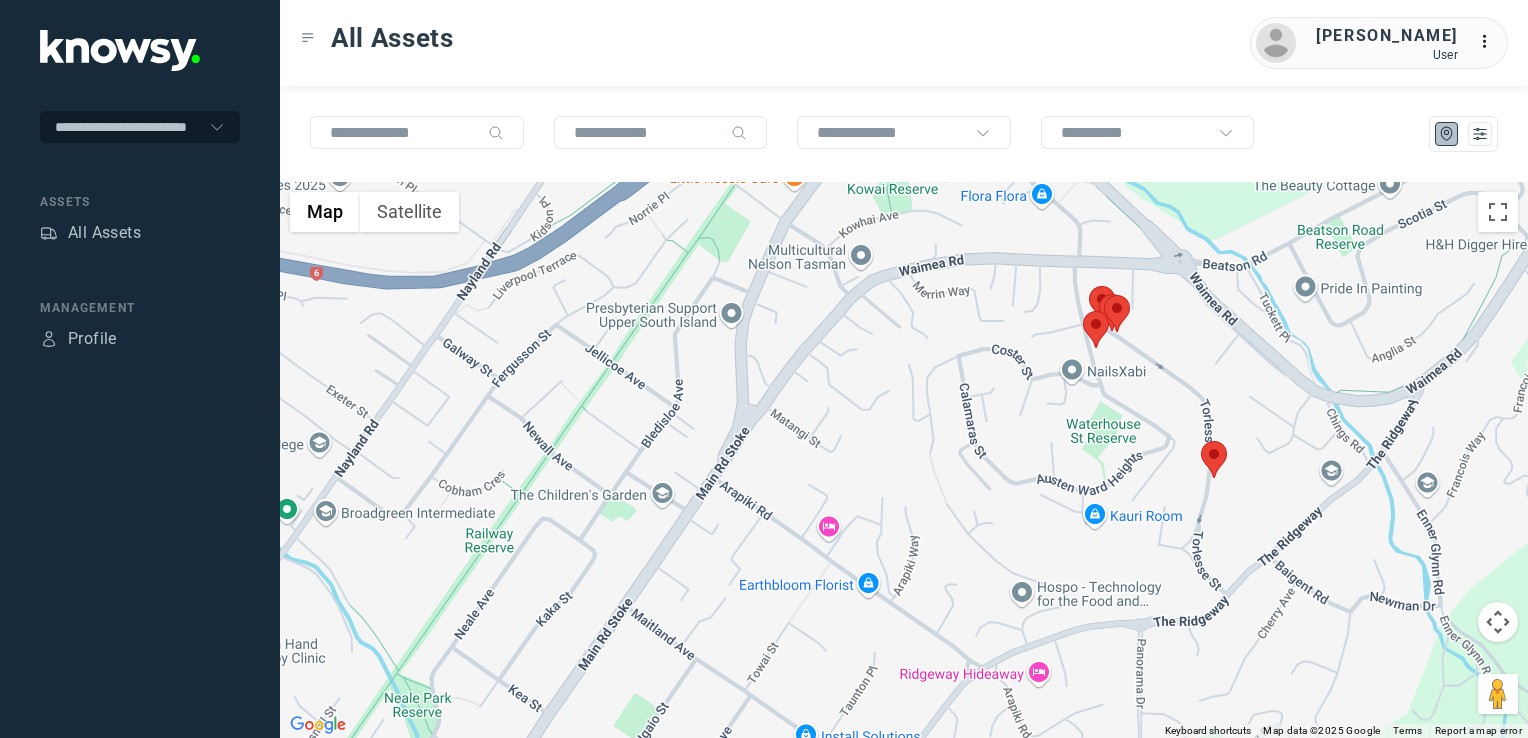 click 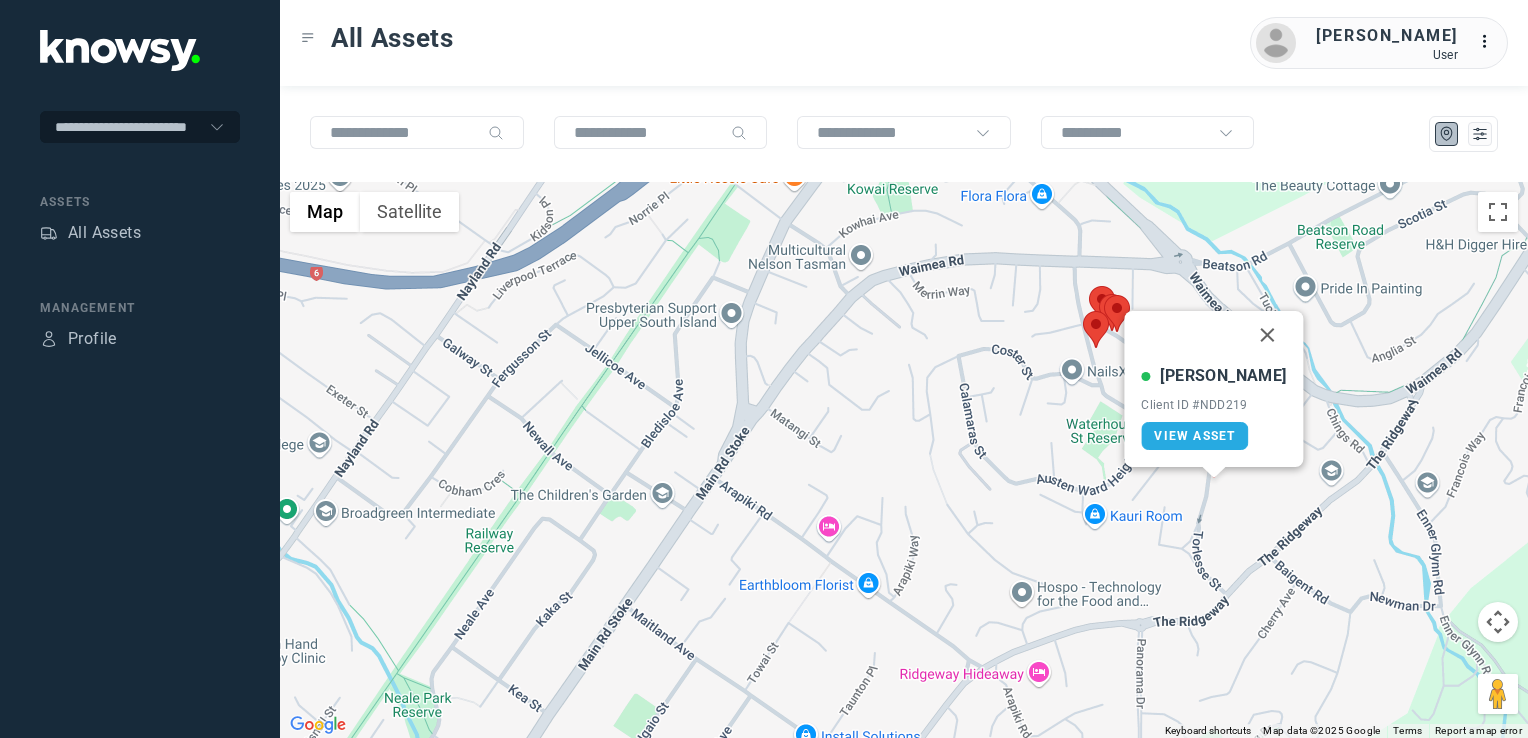 drag, startPoint x: 1243, startPoint y: 330, endPoint x: 1225, endPoint y: 330, distance: 18 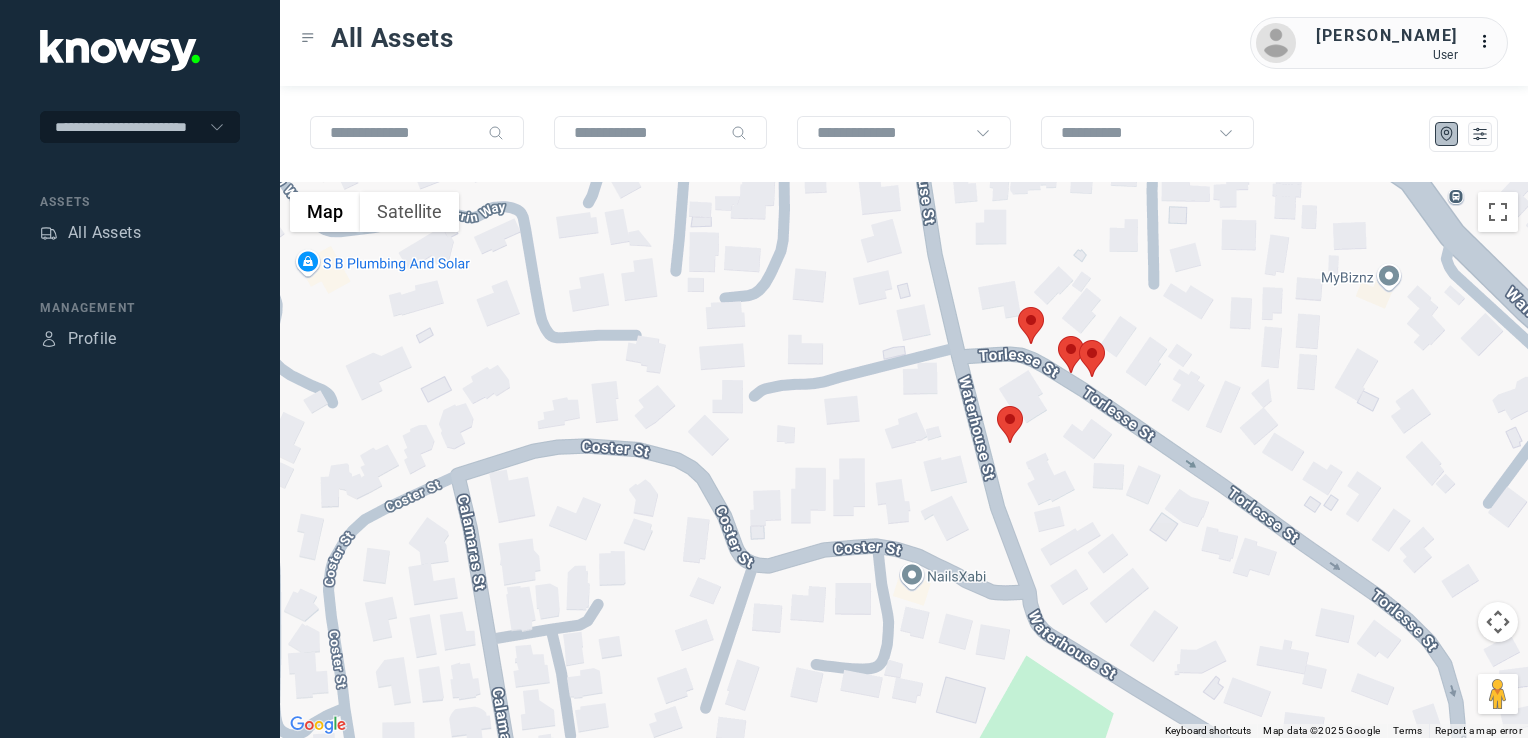 click 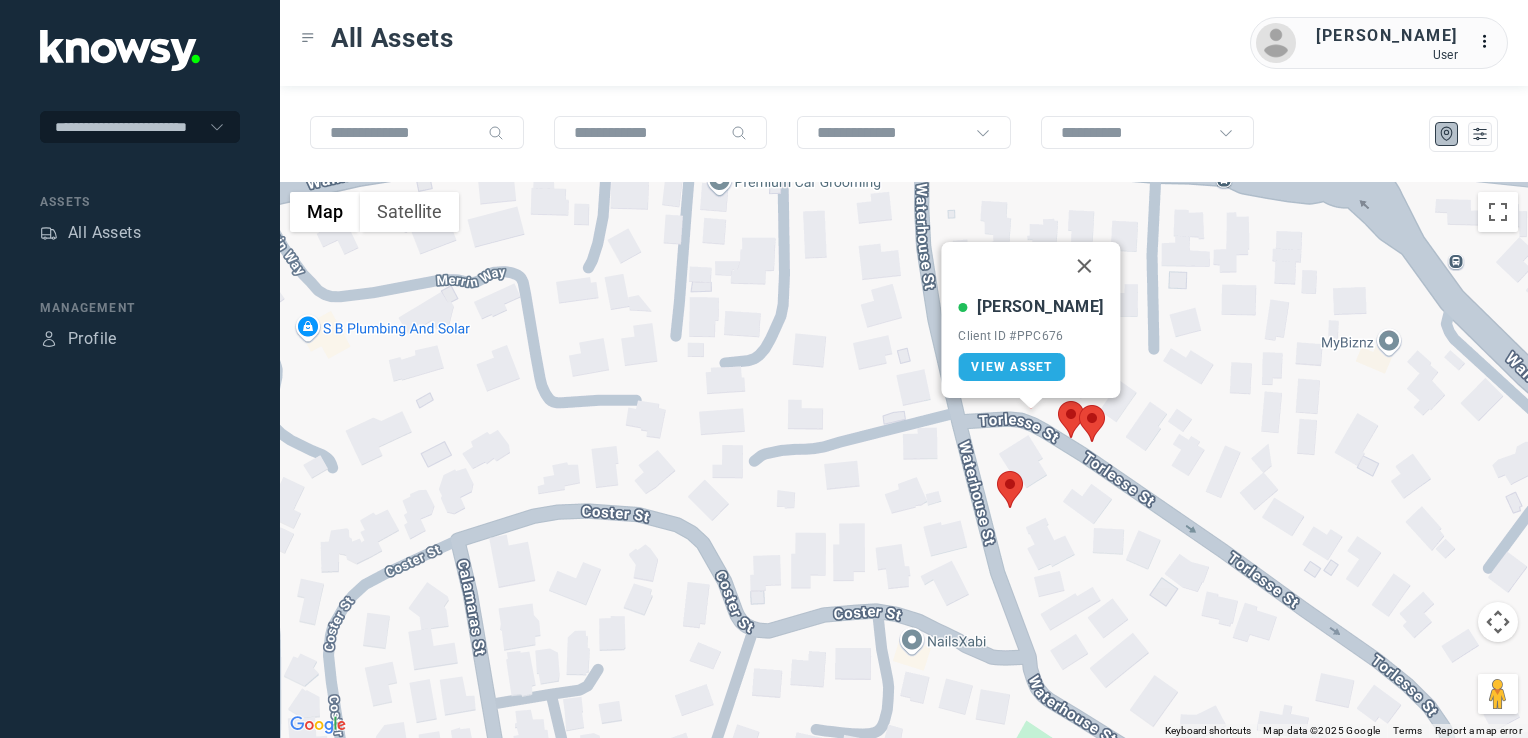 click 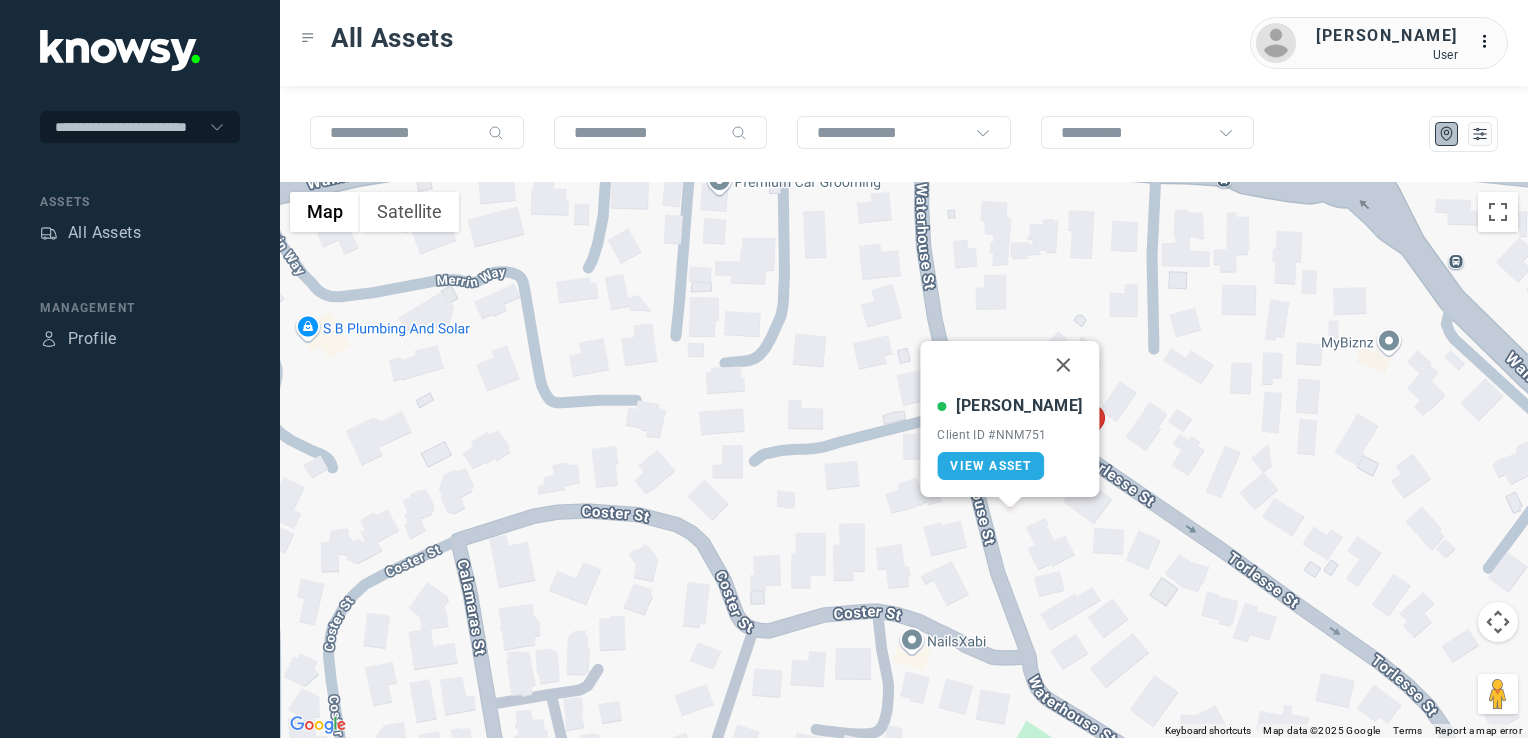 drag, startPoint x: 1056, startPoint y: 355, endPoint x: 1008, endPoint y: 307, distance: 67.88225 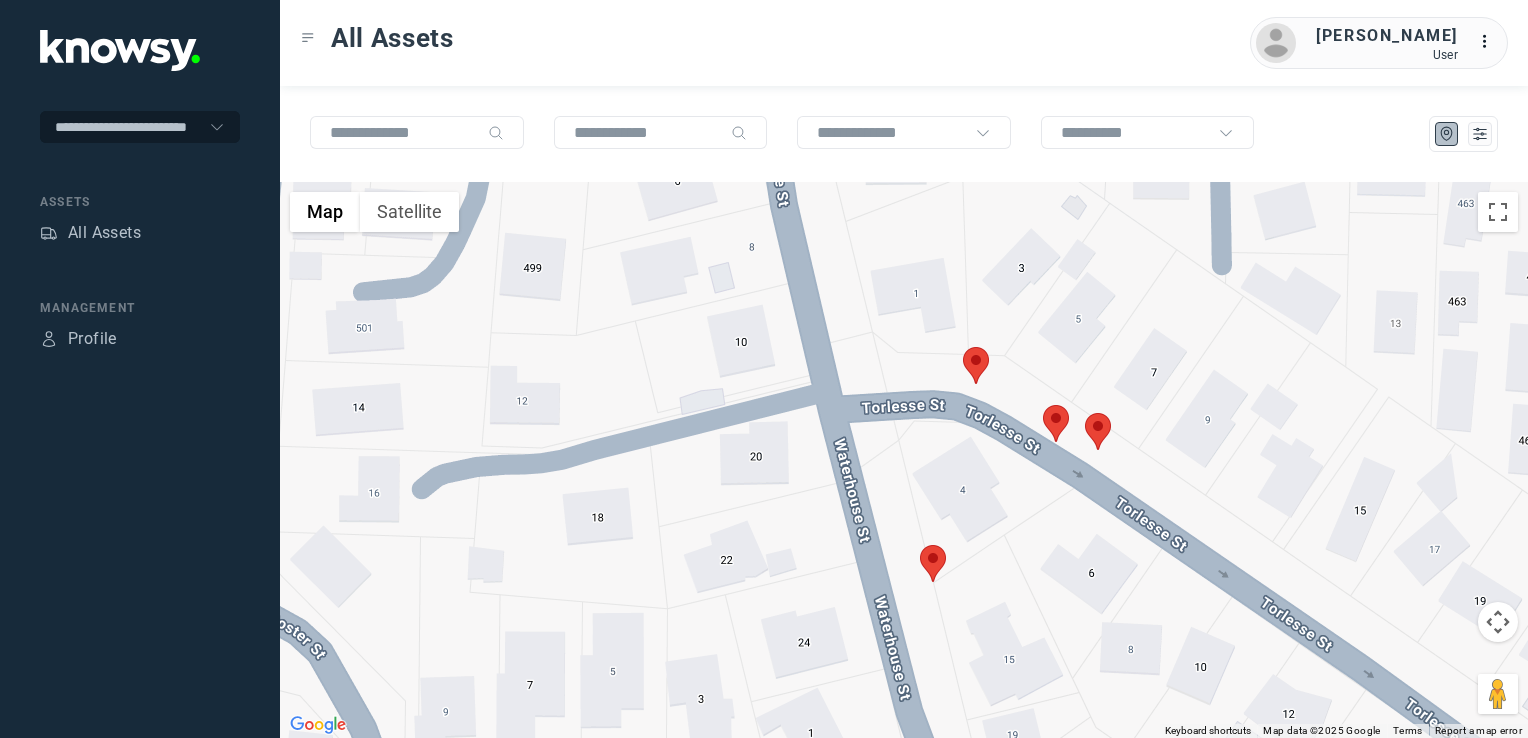 click 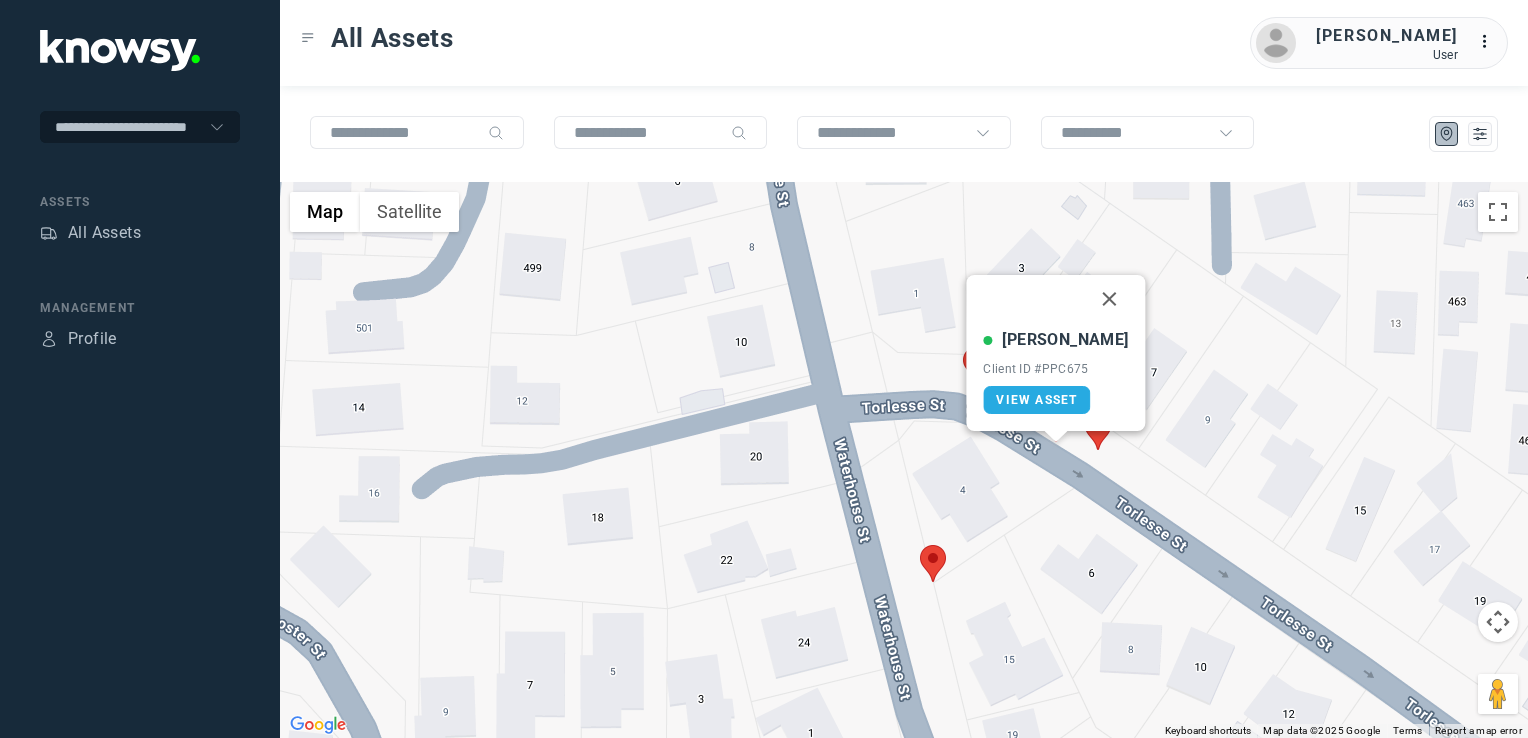 click 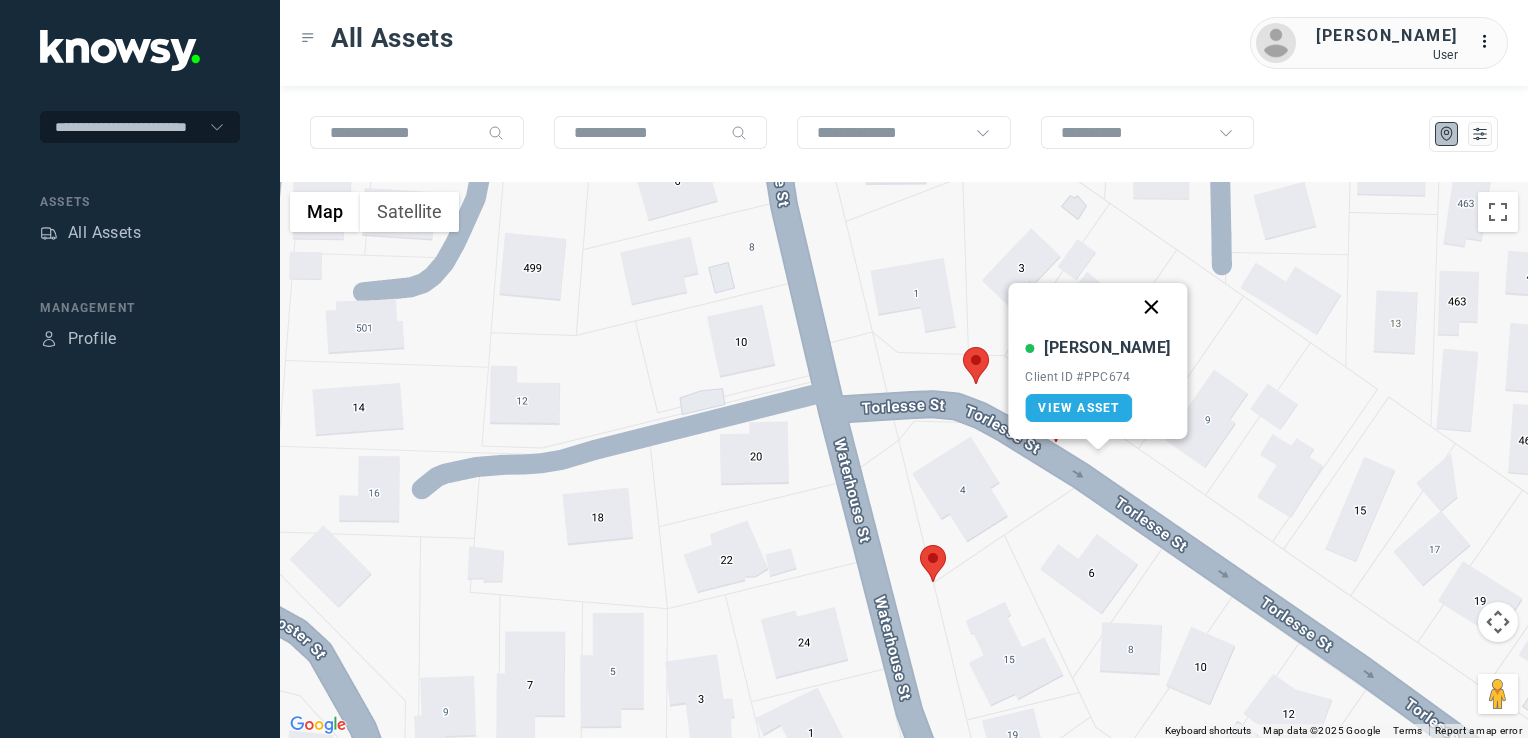 click 